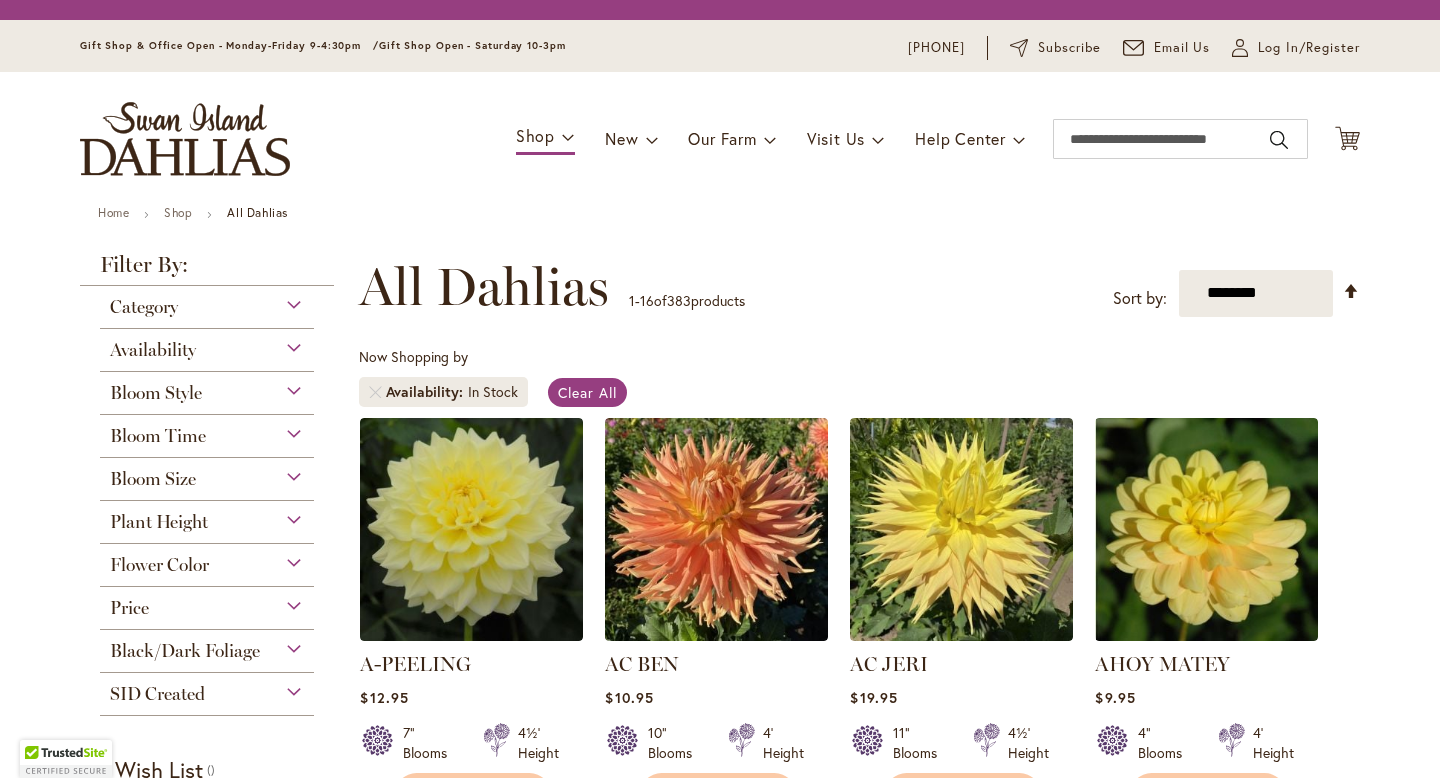 scroll, scrollTop: 0, scrollLeft: 0, axis: both 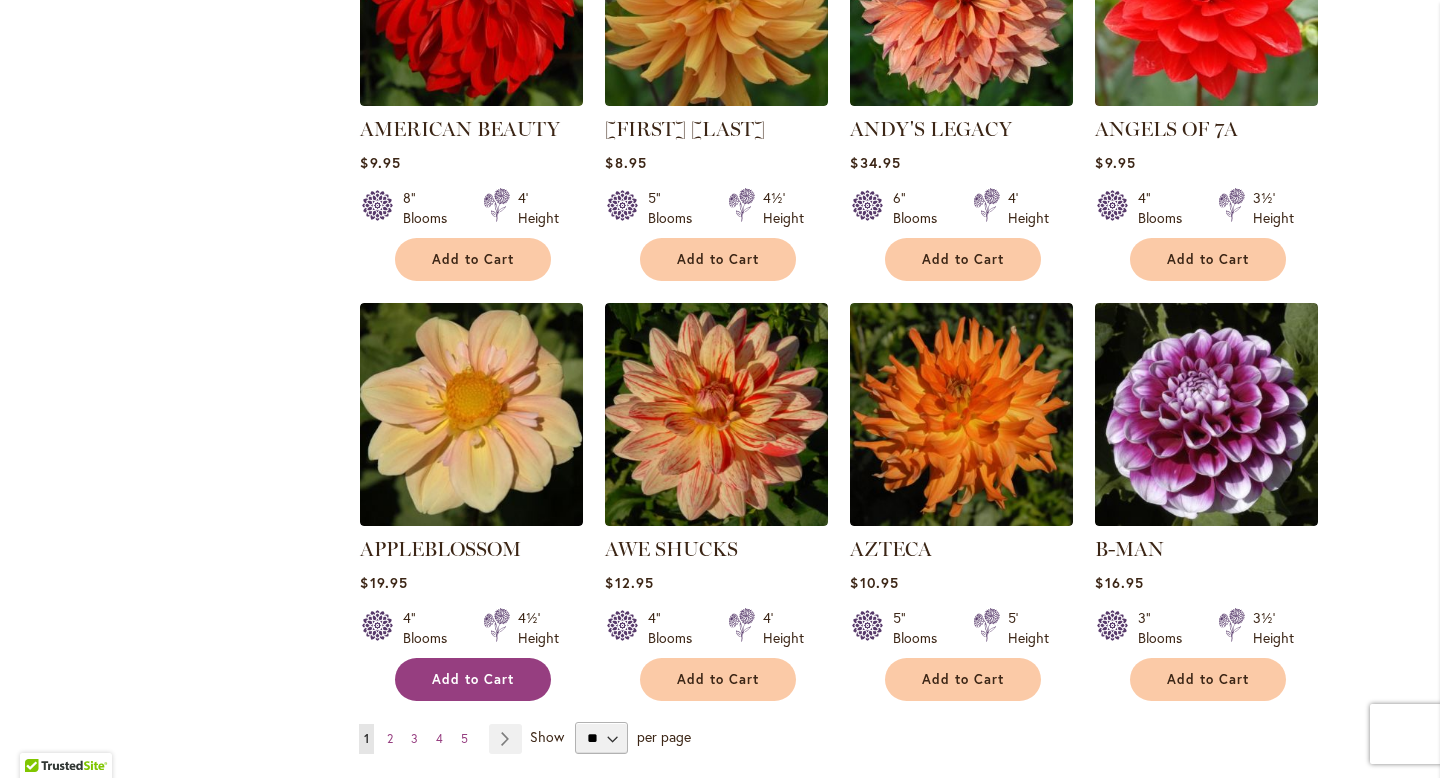 type on "**********" 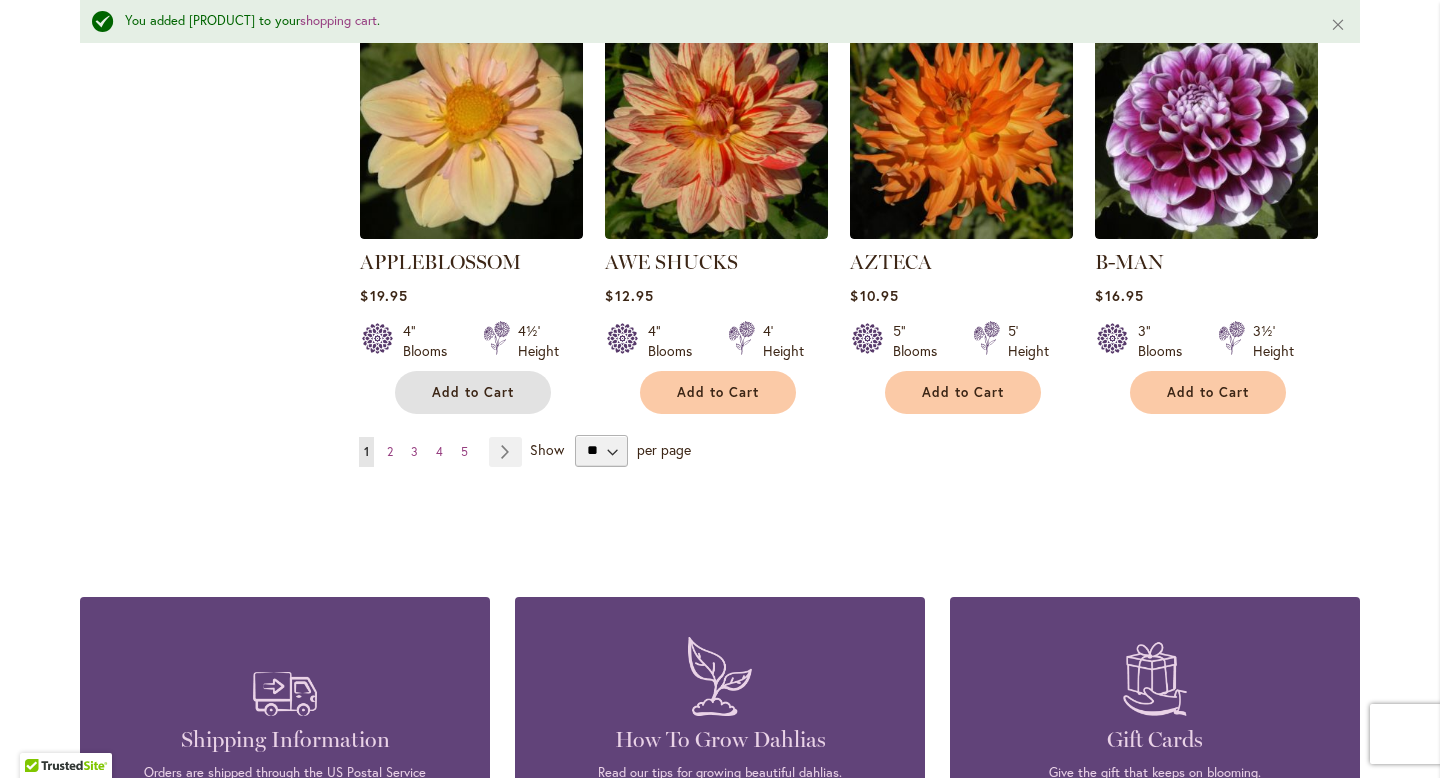 scroll, scrollTop: 1799, scrollLeft: 0, axis: vertical 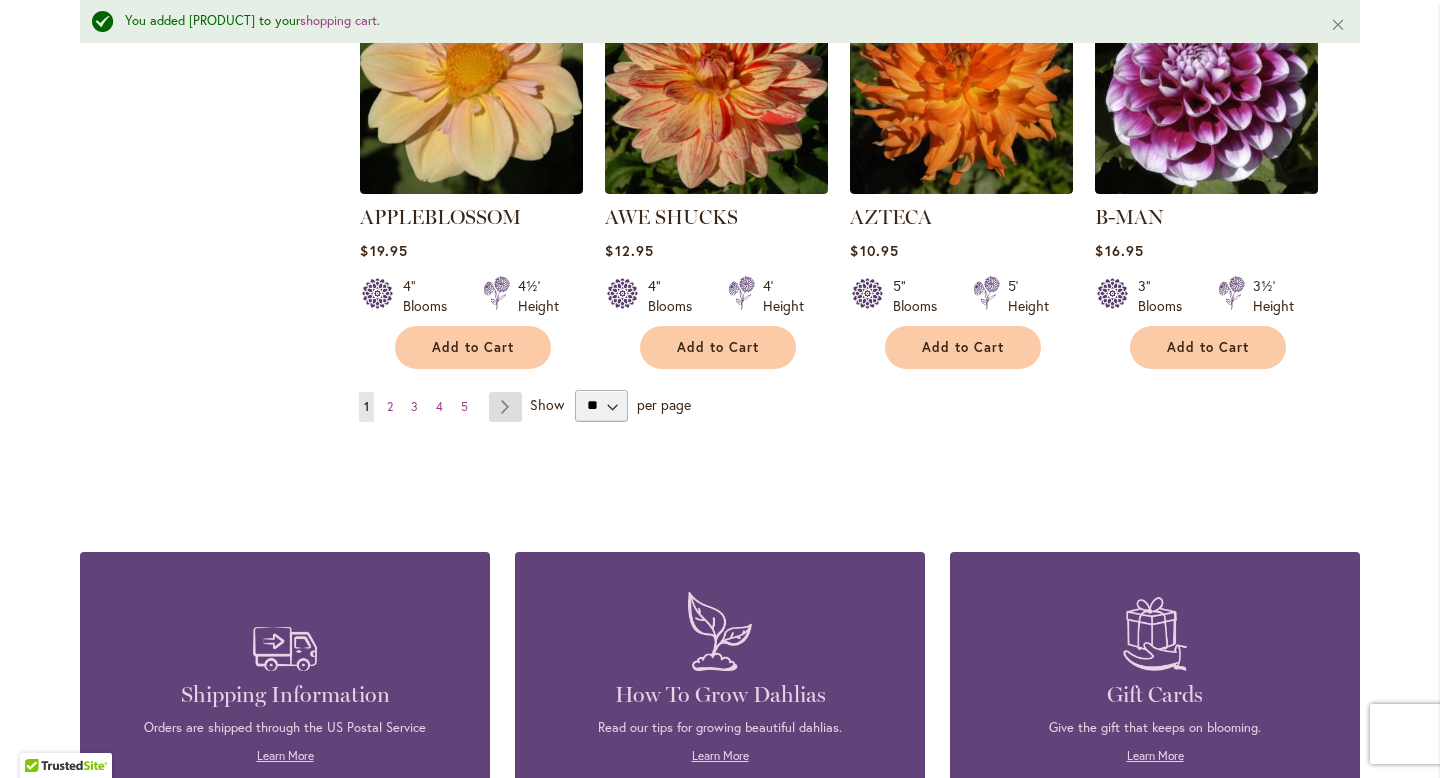 click on "Page
Next" at bounding box center [505, 407] 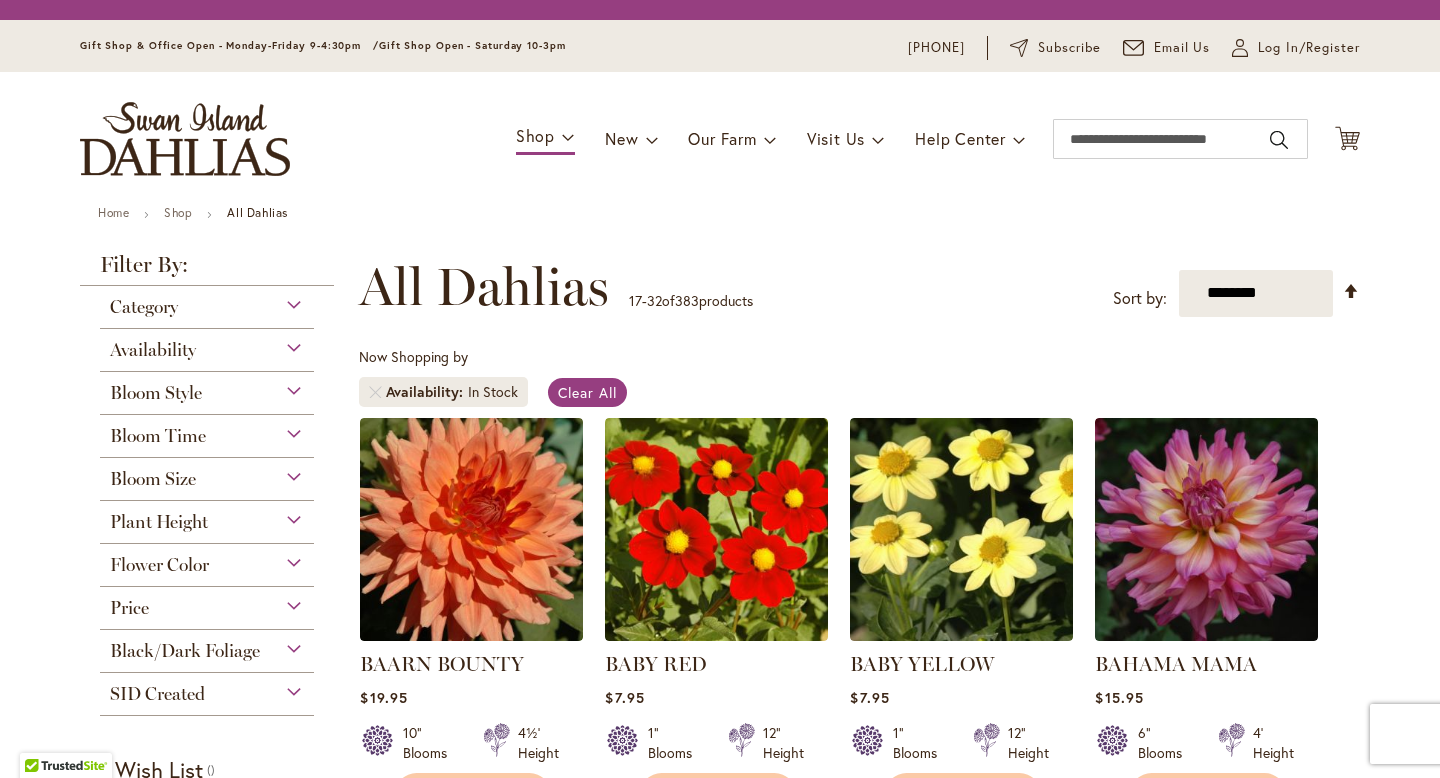 scroll, scrollTop: 0, scrollLeft: 0, axis: both 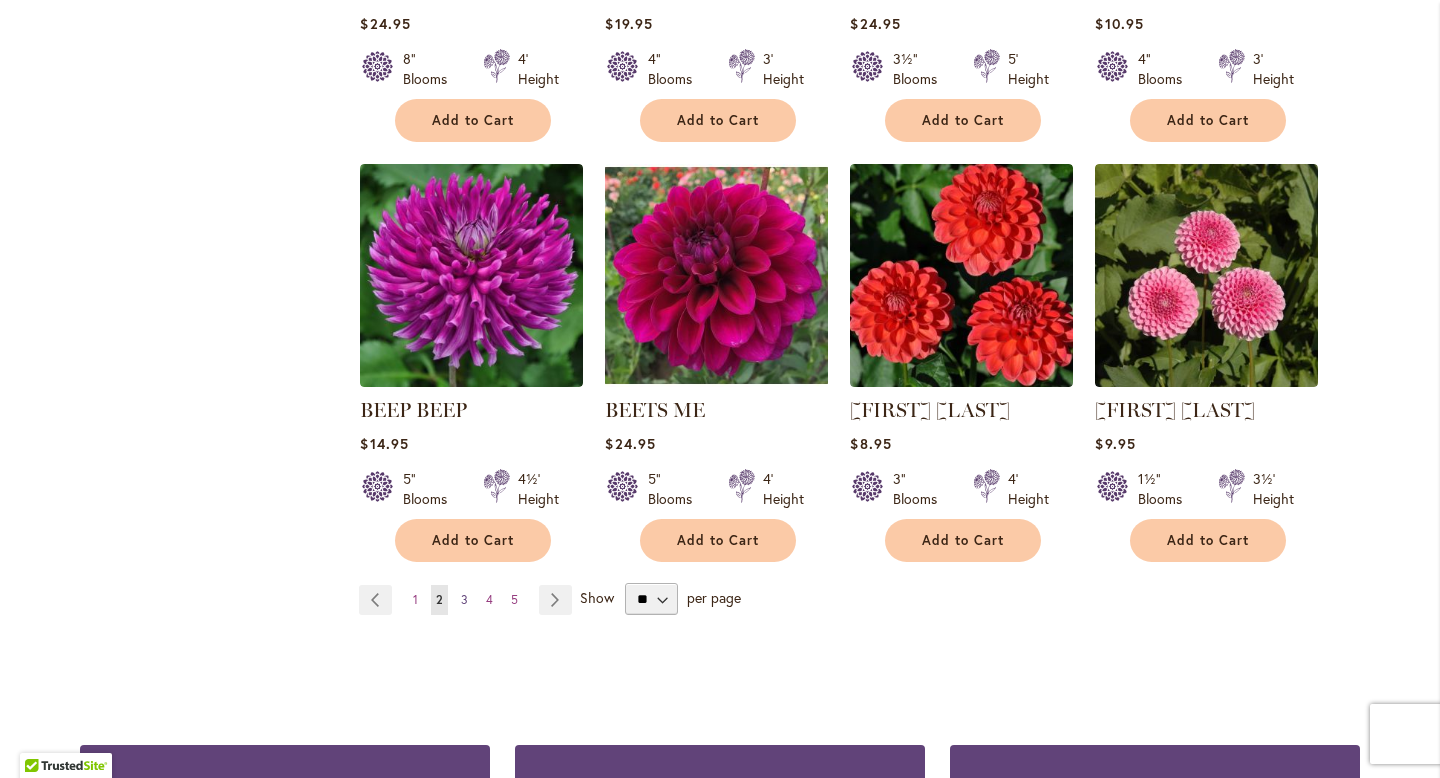 type on "**********" 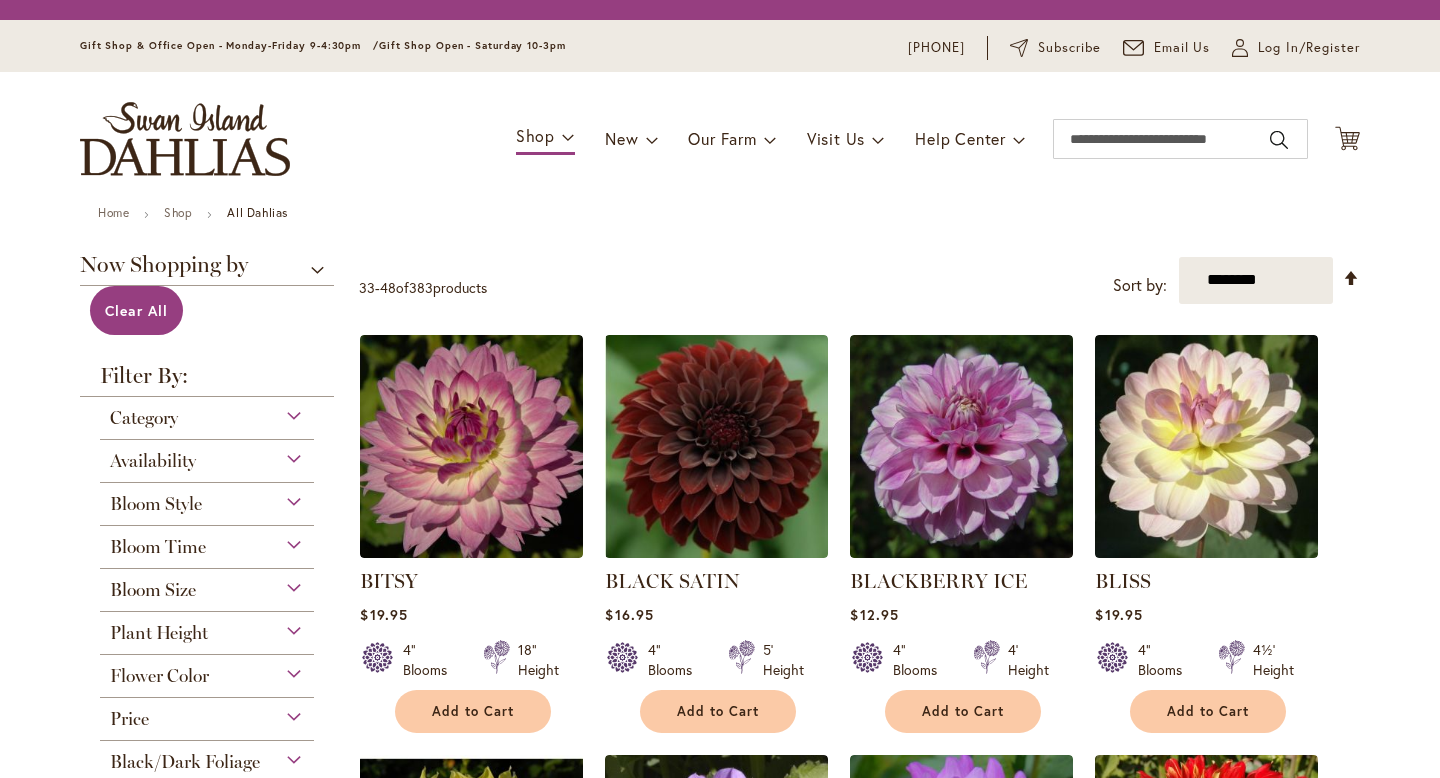 scroll, scrollTop: 0, scrollLeft: 0, axis: both 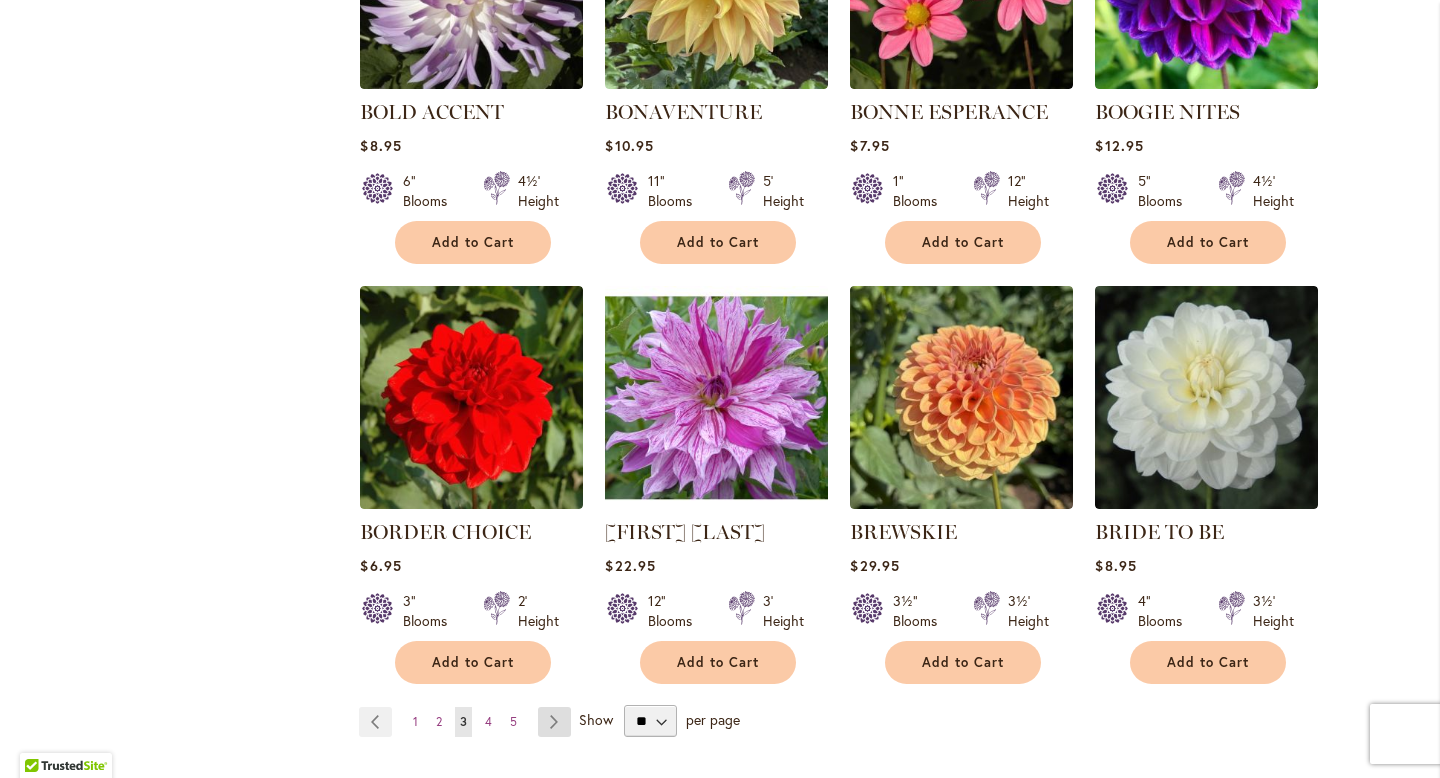 type on "**********" 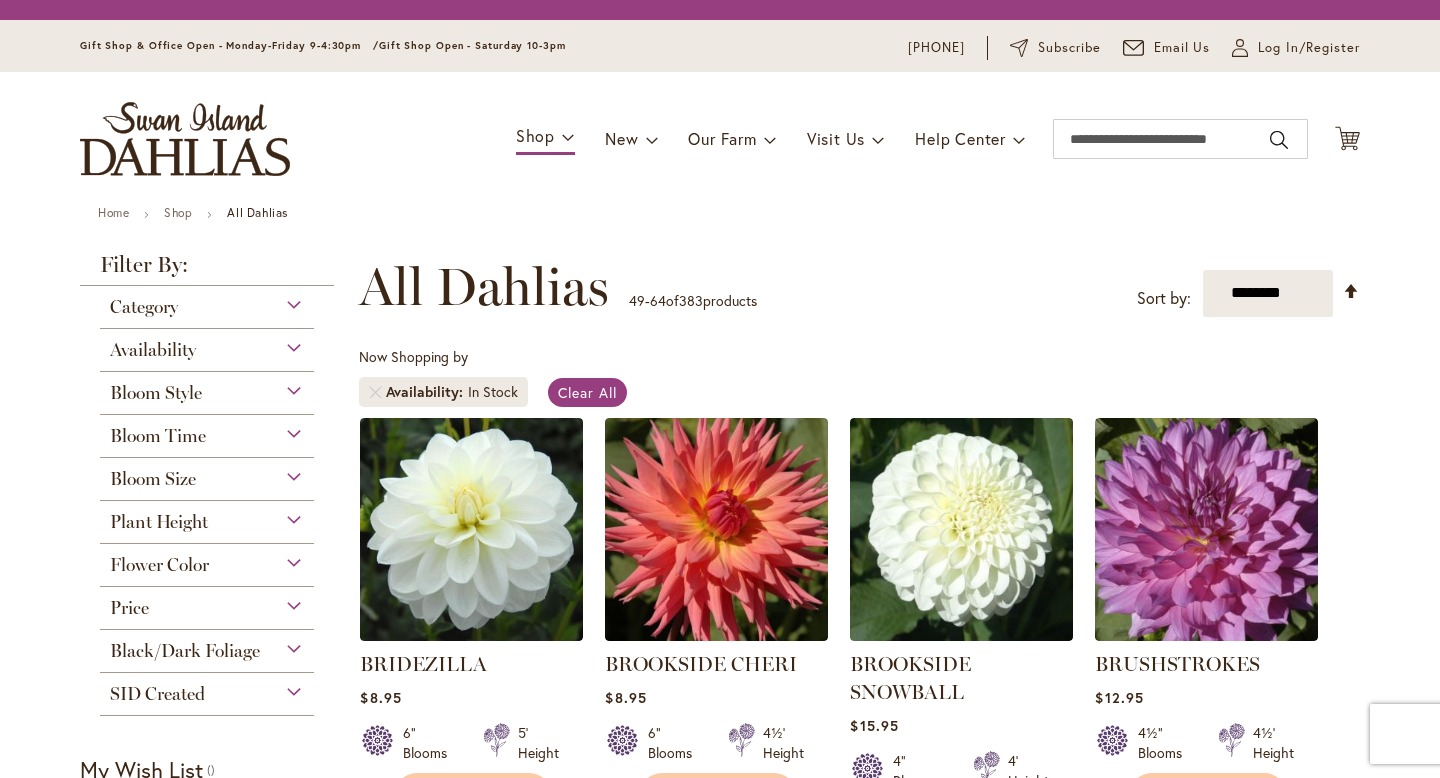 scroll, scrollTop: 0, scrollLeft: 0, axis: both 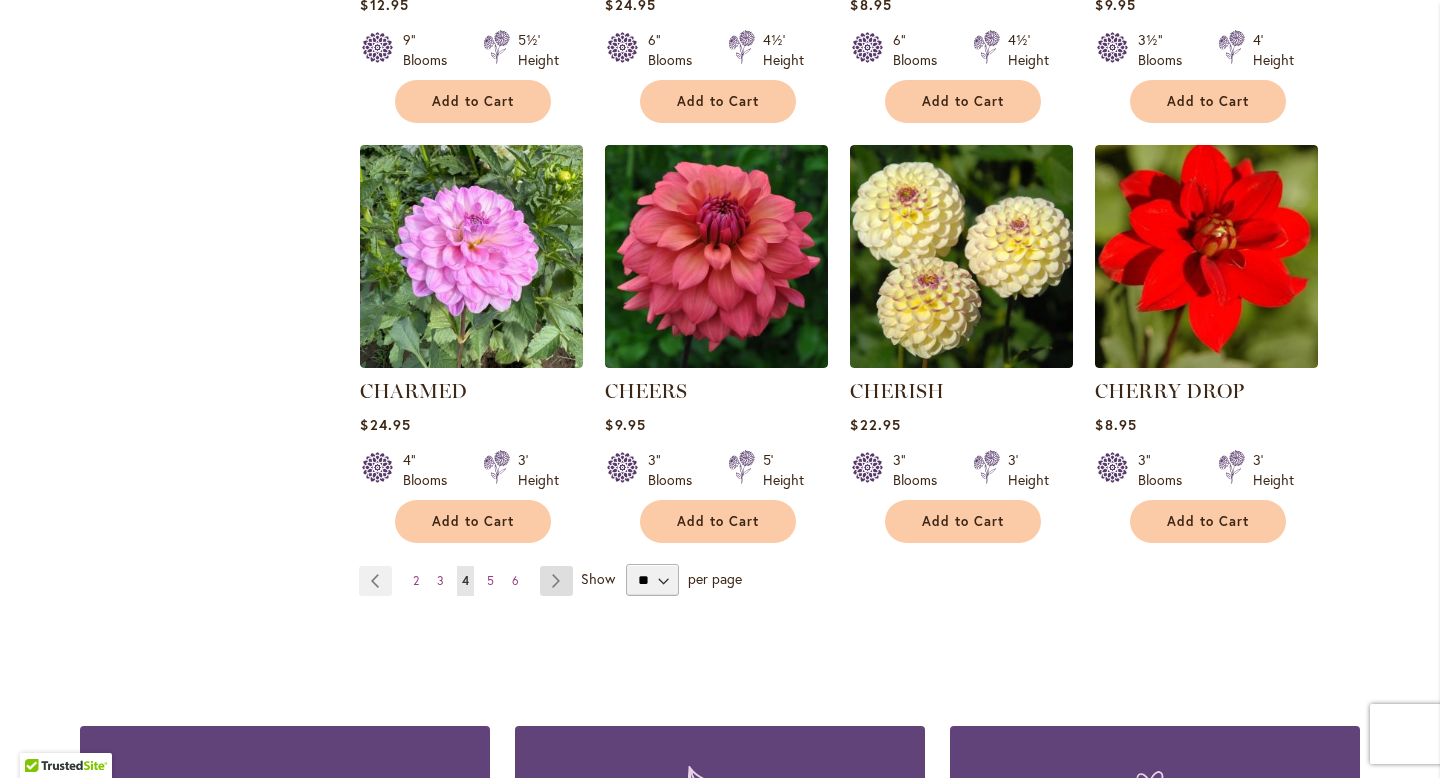 type on "**********" 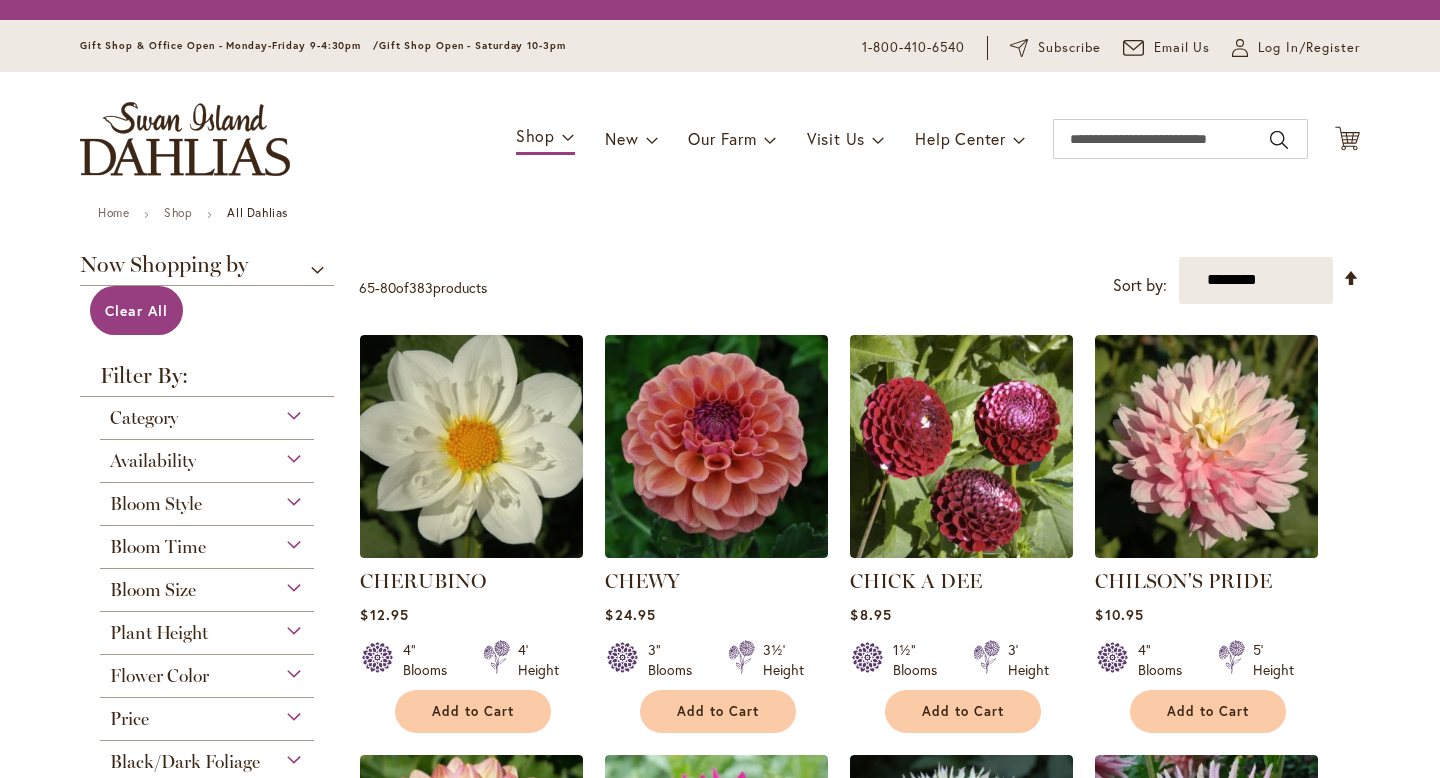 scroll, scrollTop: 0, scrollLeft: 0, axis: both 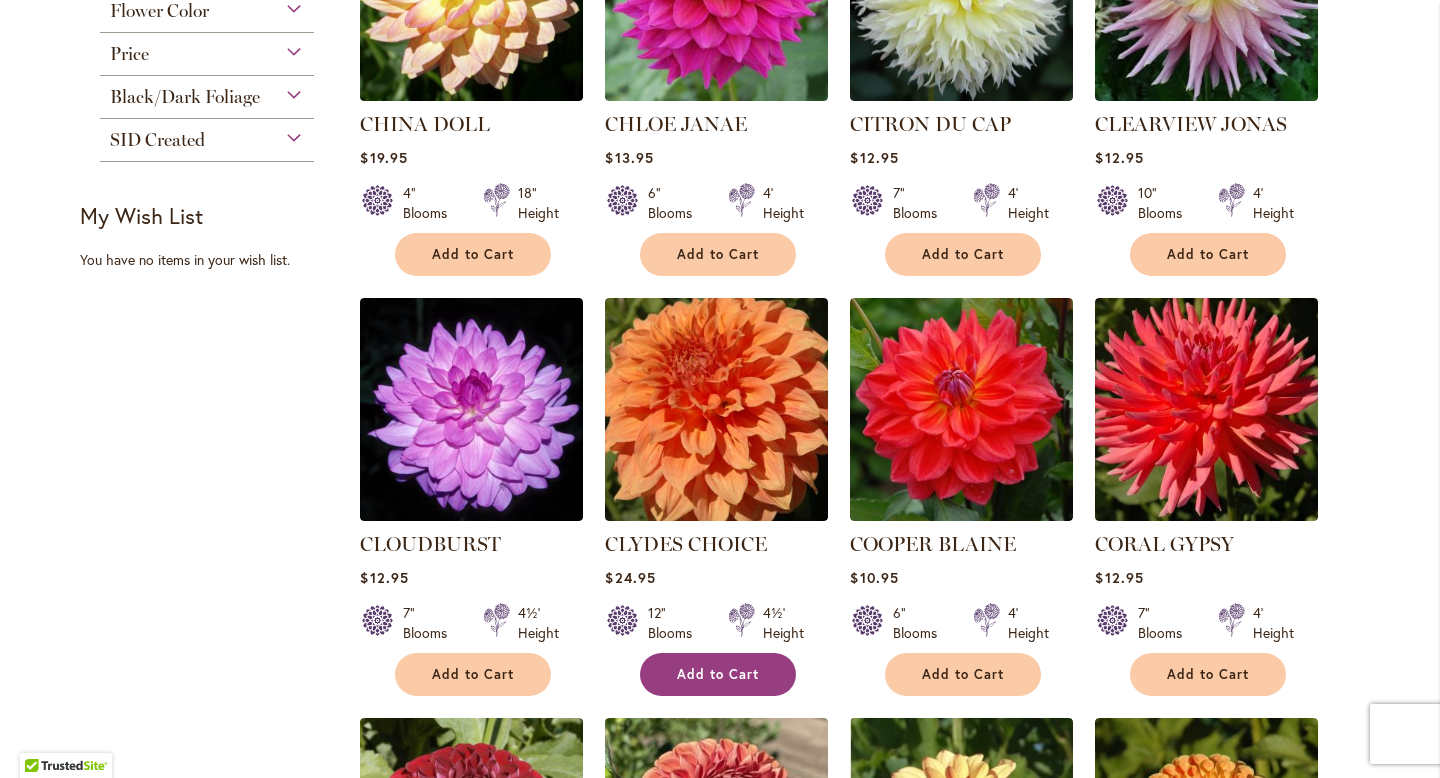 type on "**********" 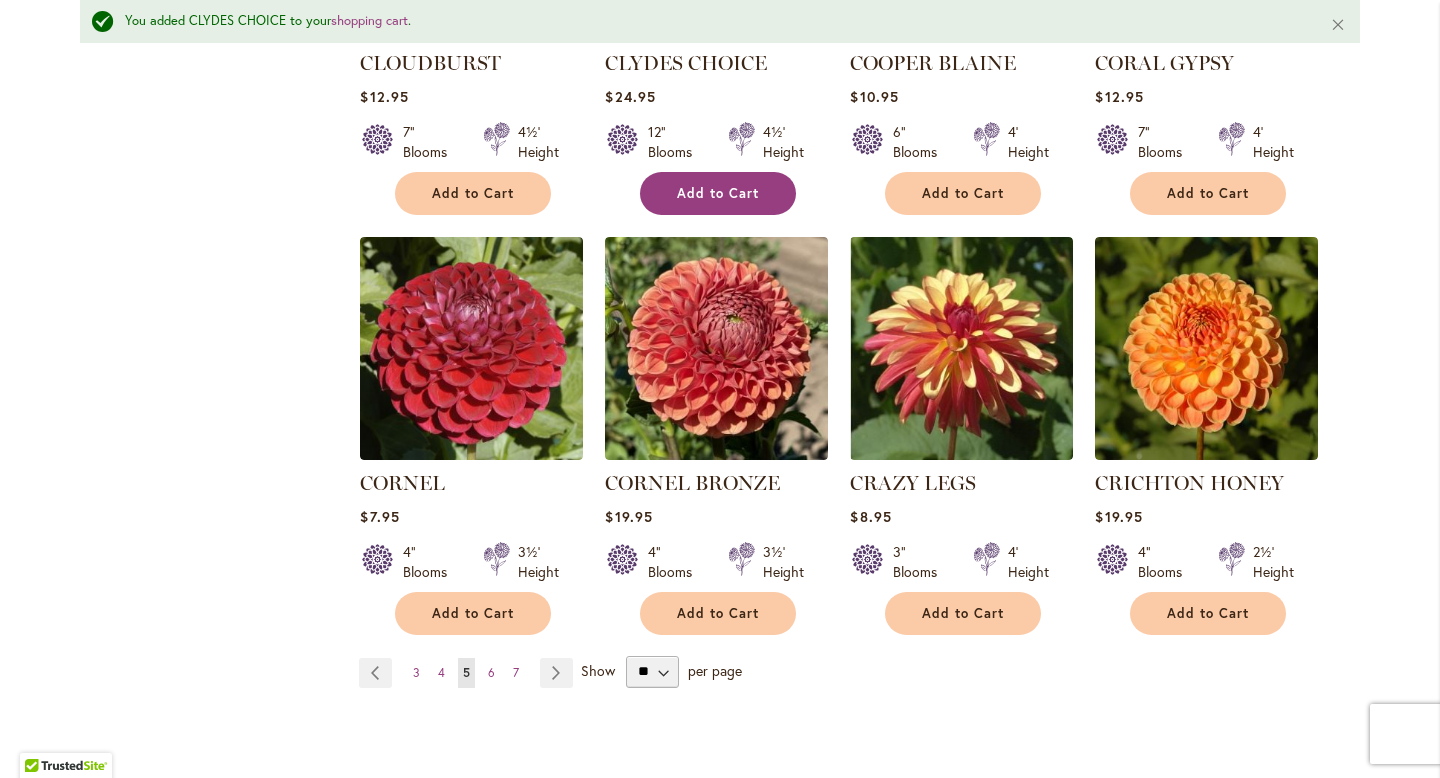 scroll, scrollTop: 1561, scrollLeft: 0, axis: vertical 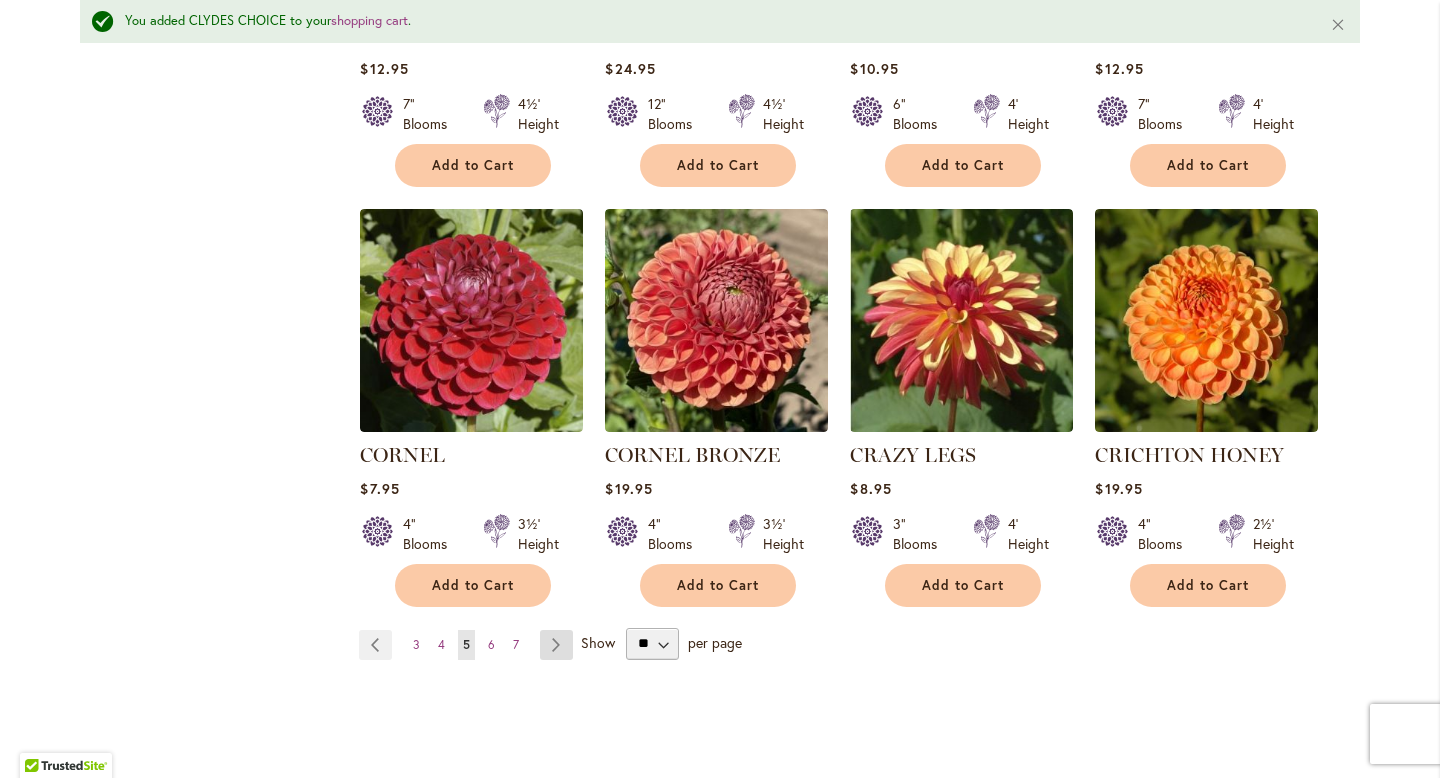 click on "Page
Next" at bounding box center [556, 645] 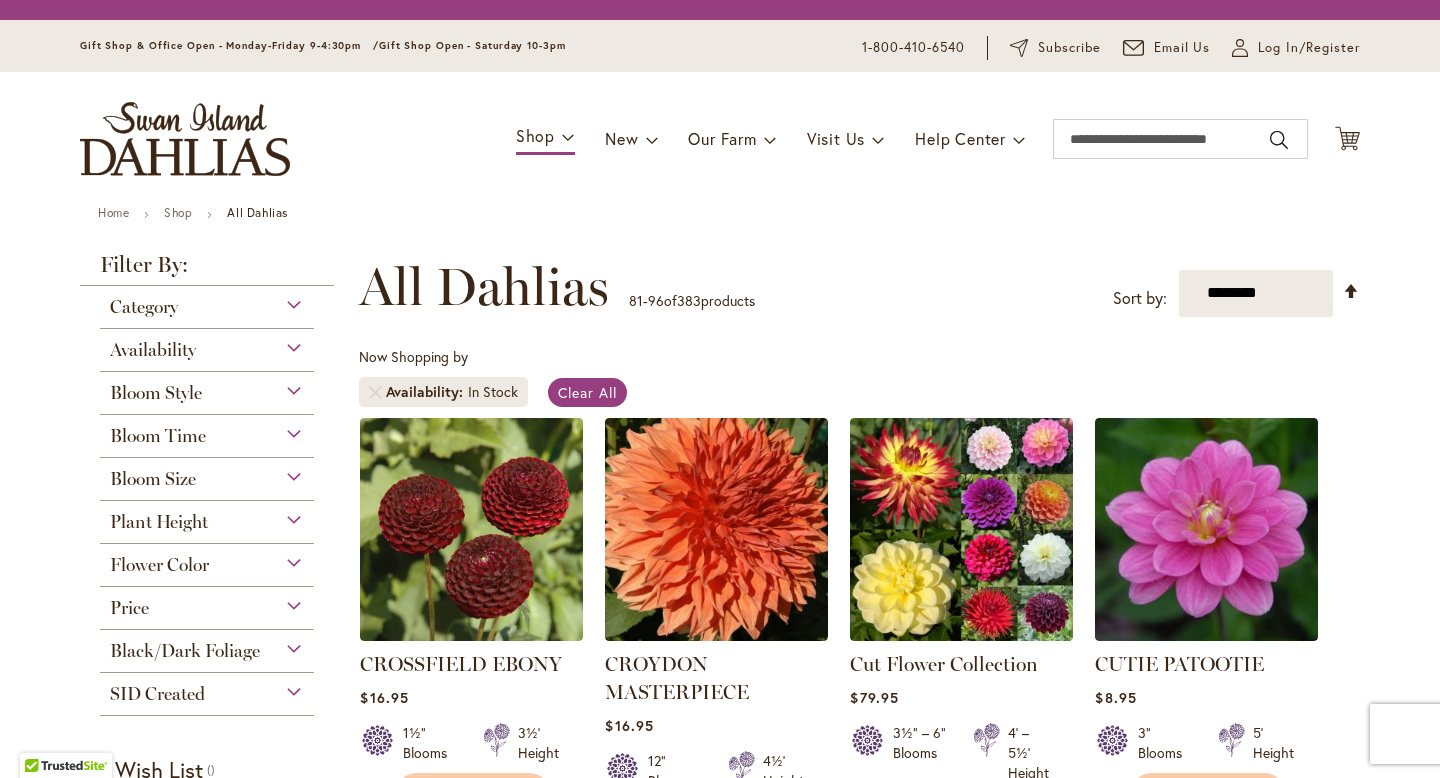 scroll, scrollTop: 0, scrollLeft: 0, axis: both 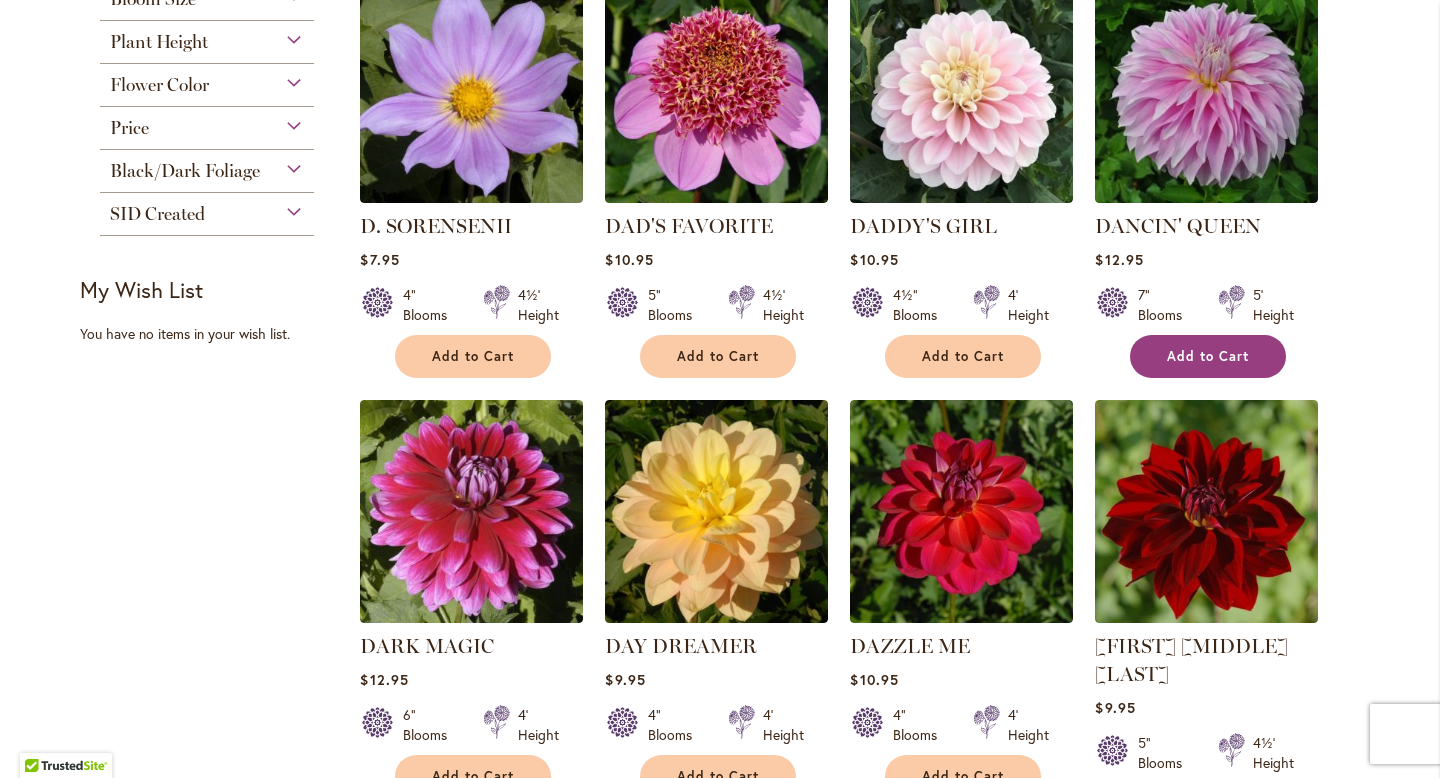 type on "**********" 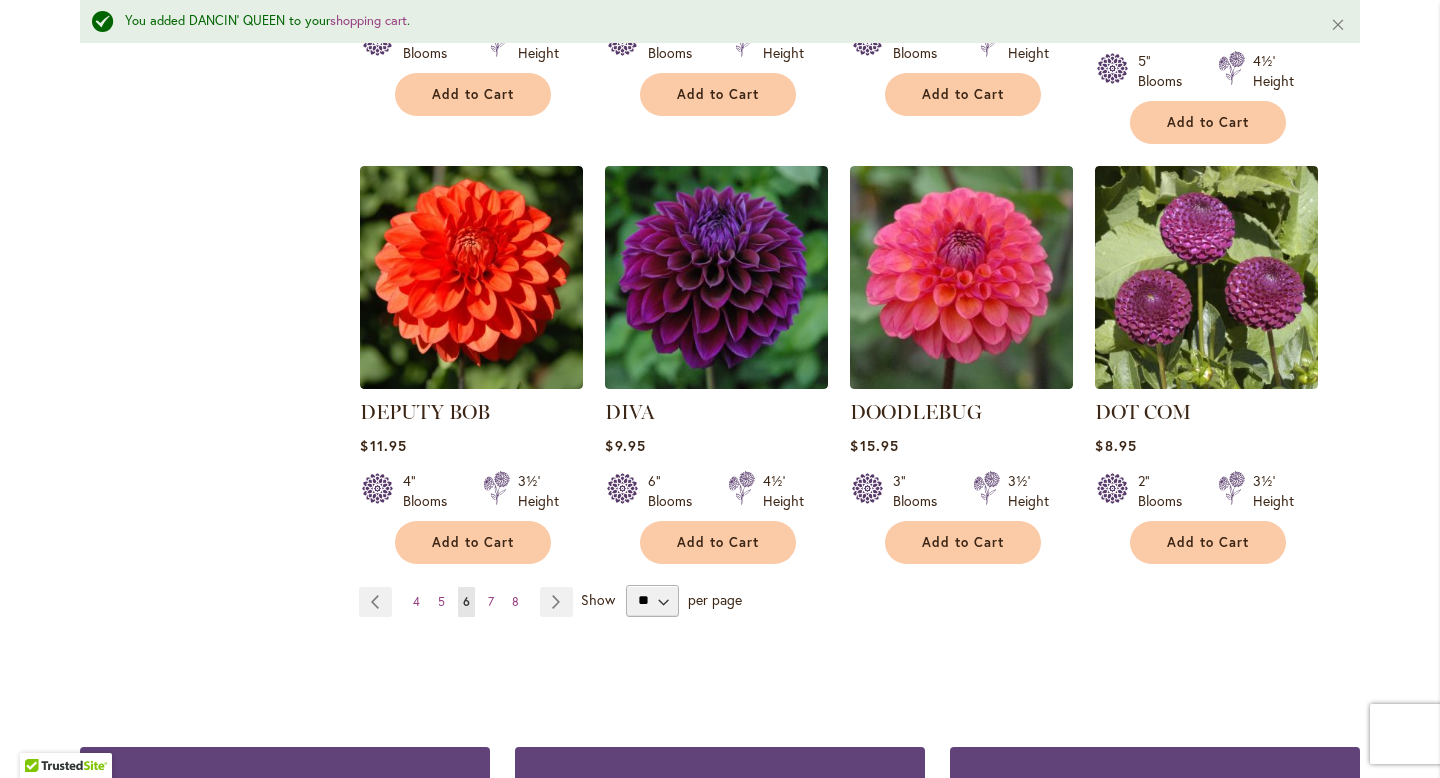scroll, scrollTop: 1676, scrollLeft: 0, axis: vertical 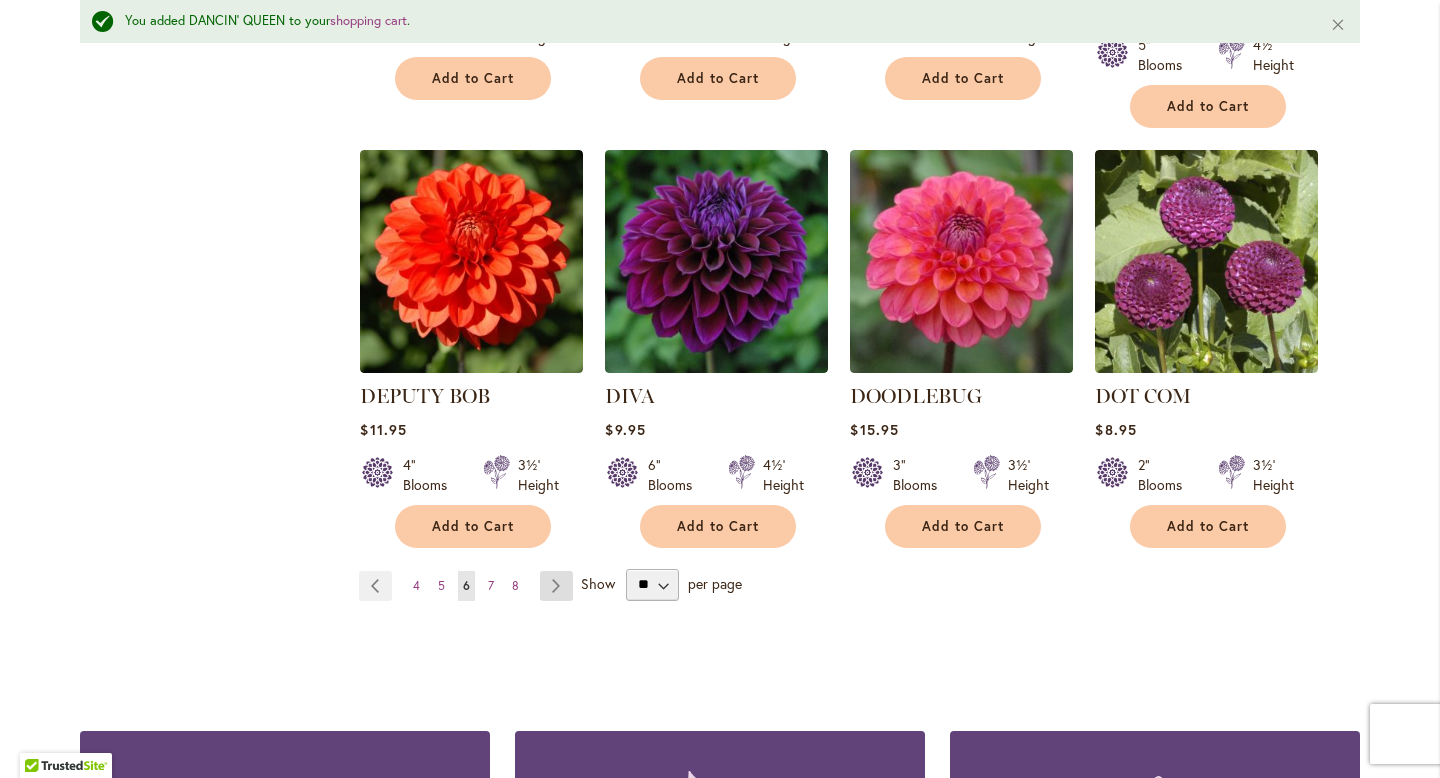 click on "Page
Next" at bounding box center (556, 586) 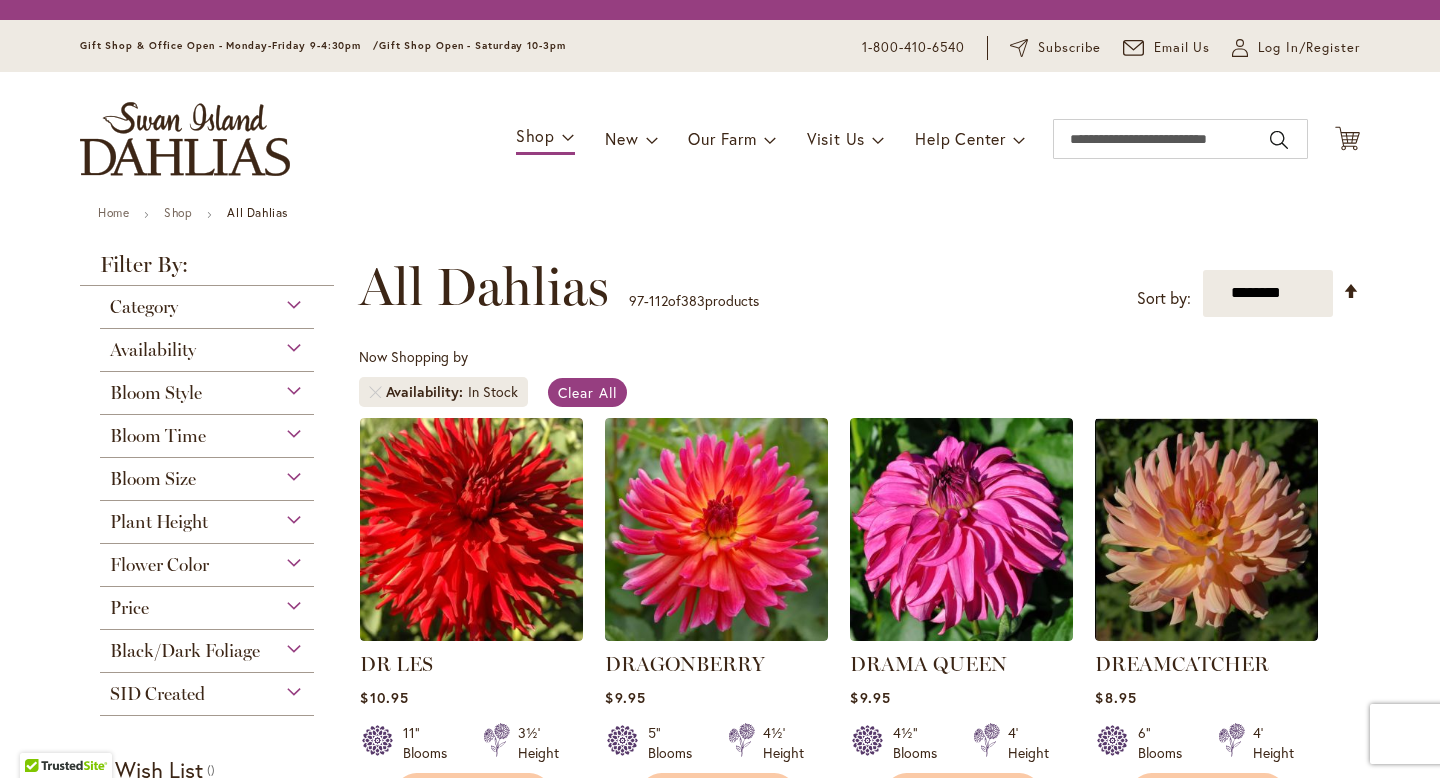 scroll, scrollTop: 0, scrollLeft: 0, axis: both 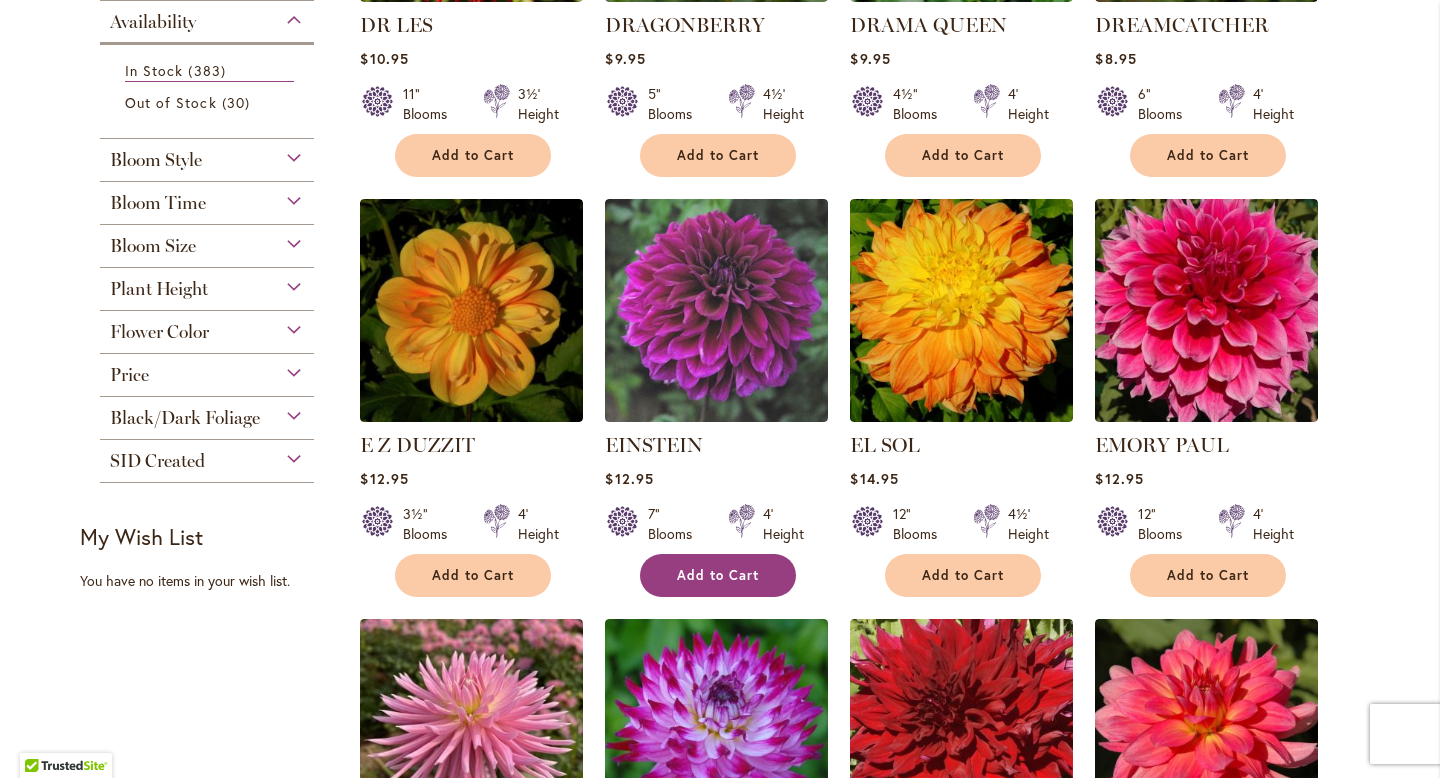 type on "**********" 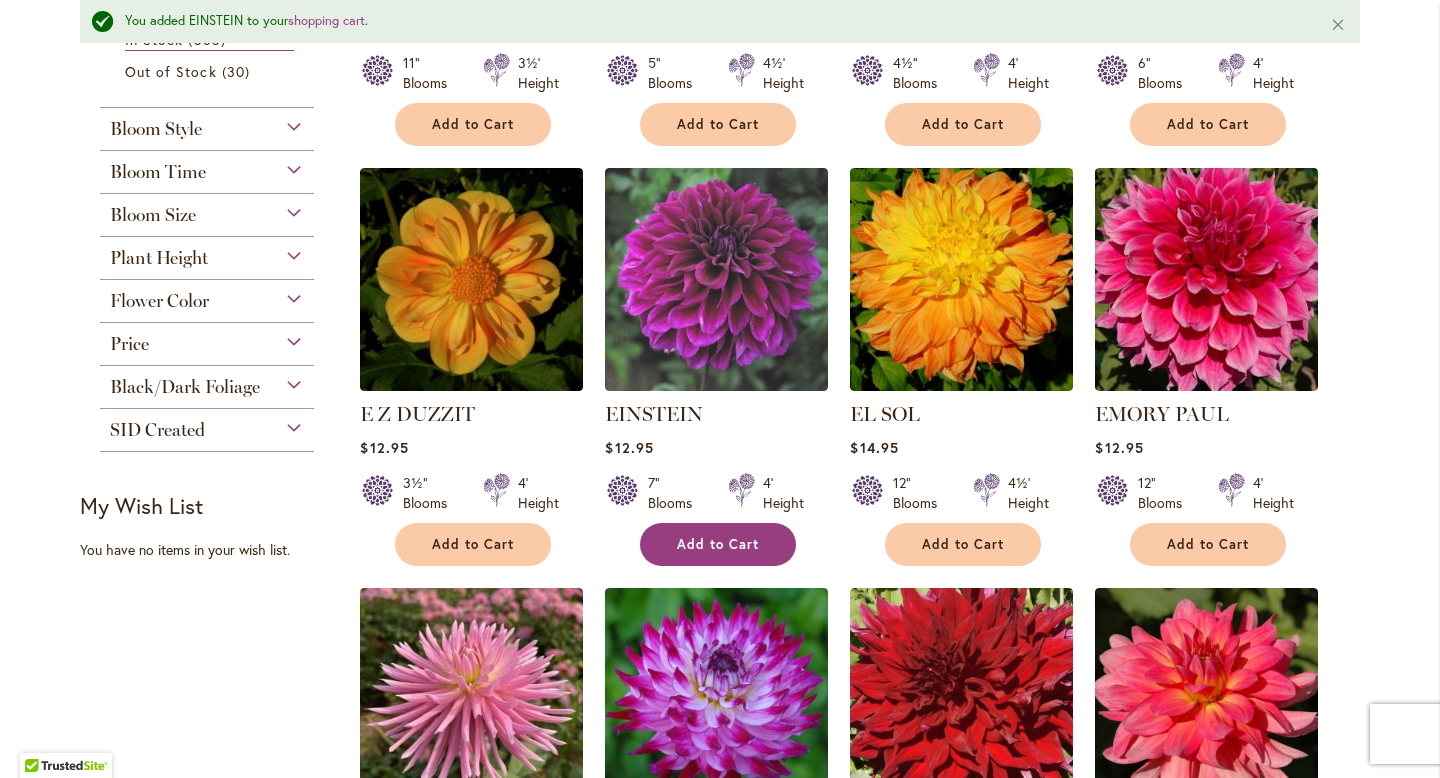scroll, scrollTop: 763, scrollLeft: 0, axis: vertical 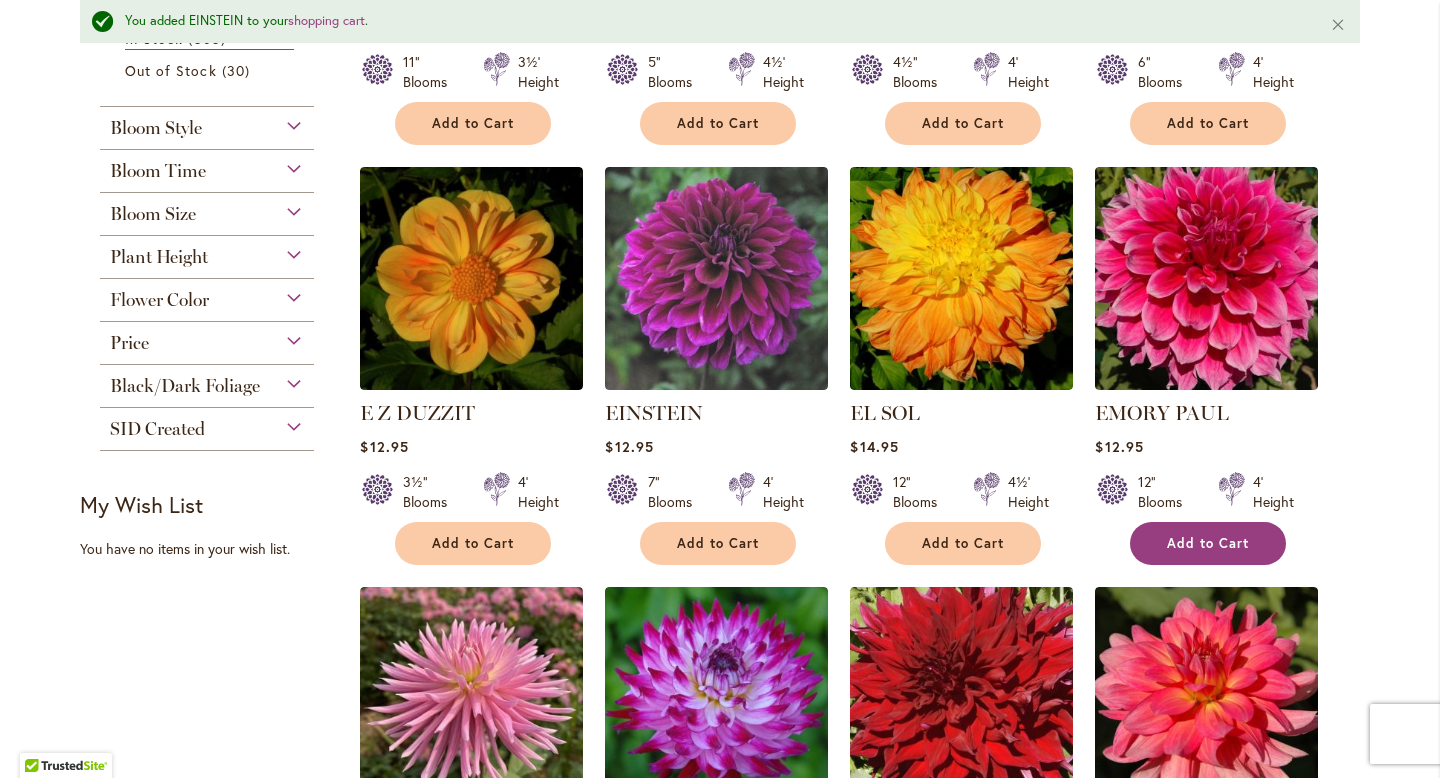 click on "Add to Cart" at bounding box center (1208, 543) 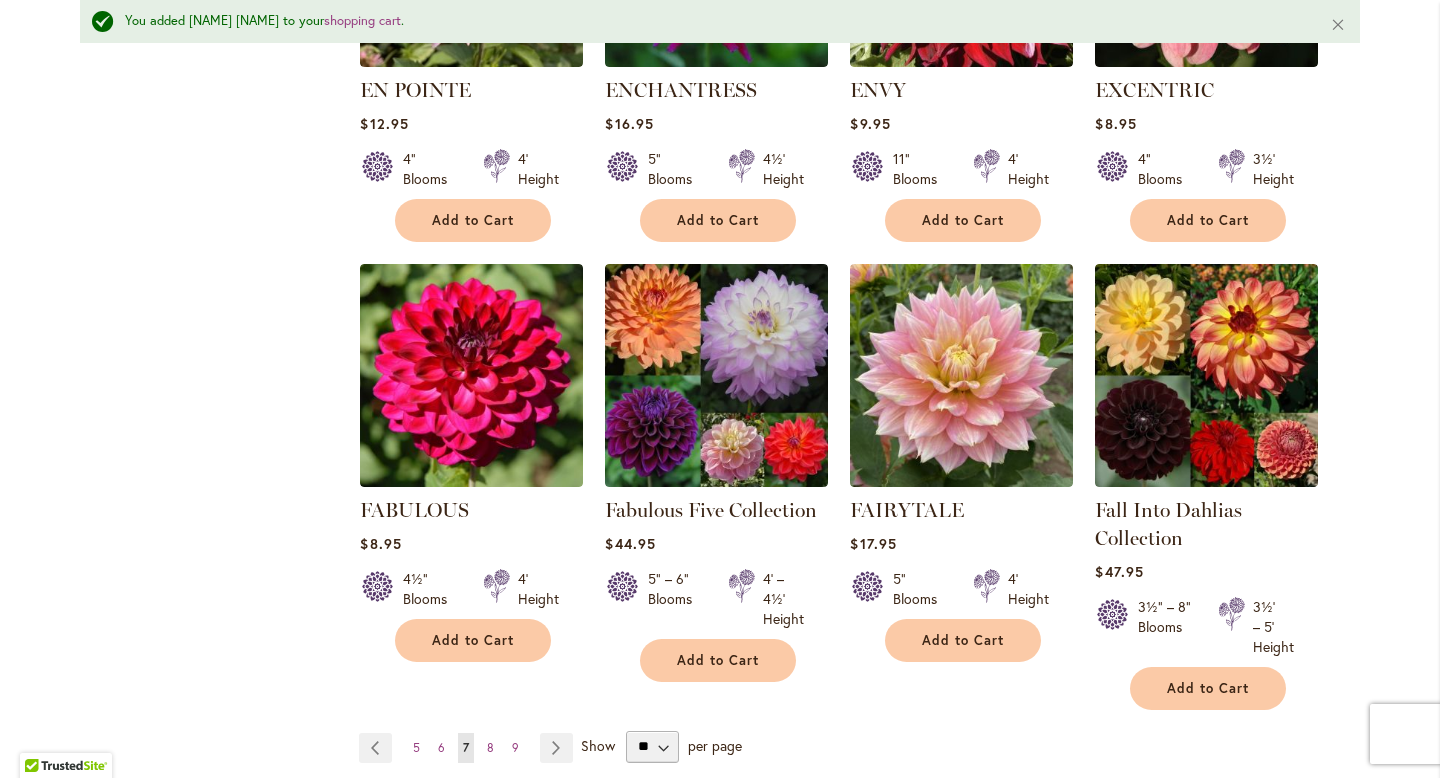 scroll, scrollTop: 1508, scrollLeft: 0, axis: vertical 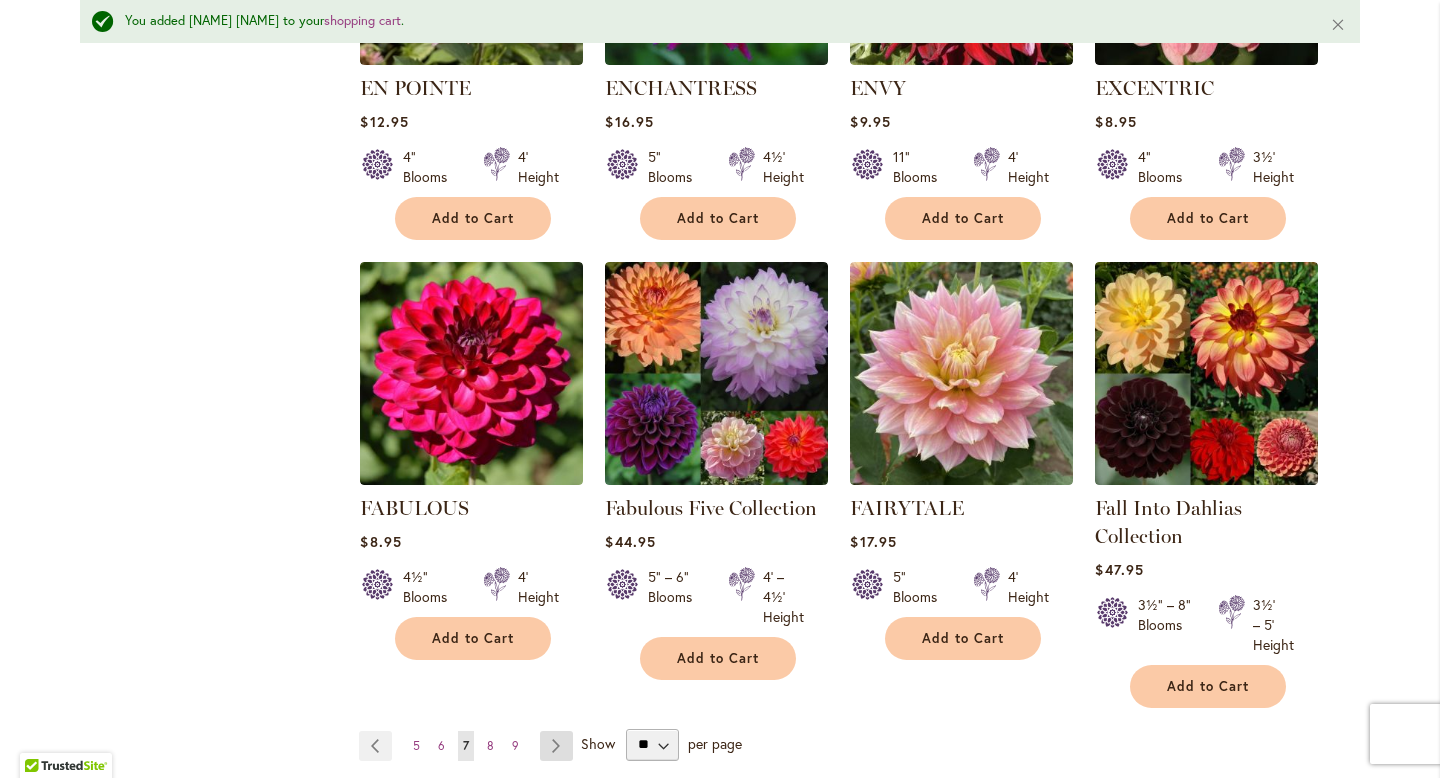 click on "Page
Next" at bounding box center [556, 746] 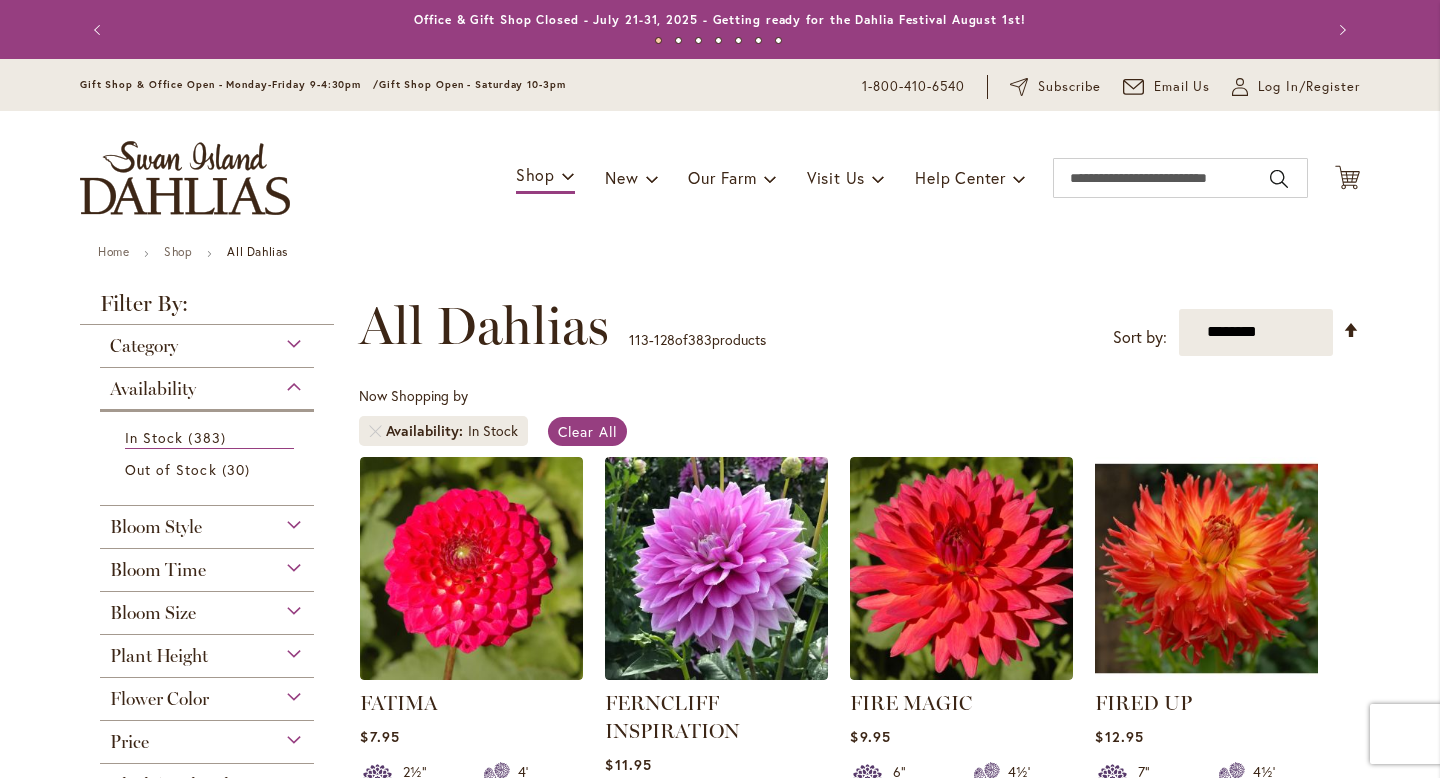 scroll, scrollTop: 0, scrollLeft: 0, axis: both 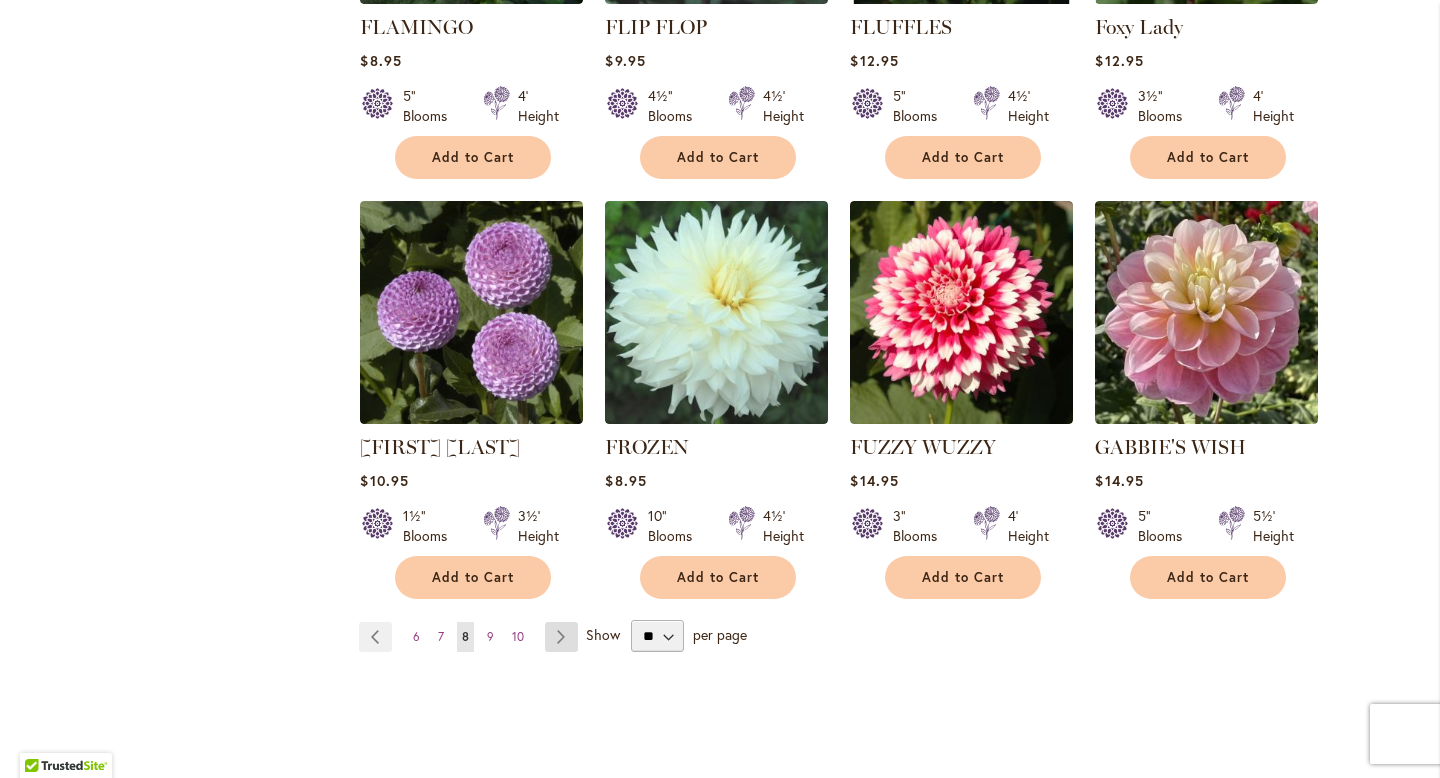 type on "**********" 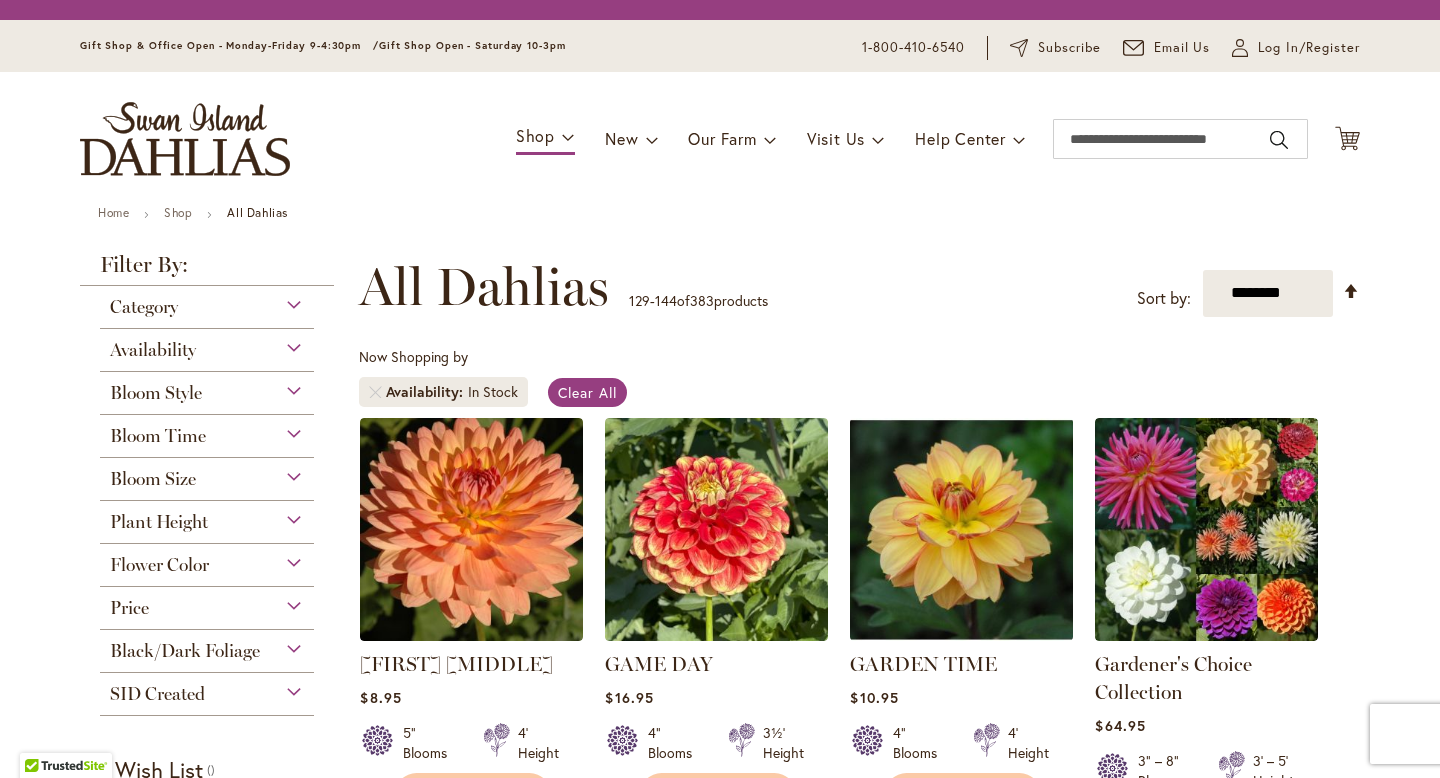 scroll, scrollTop: 0, scrollLeft: 0, axis: both 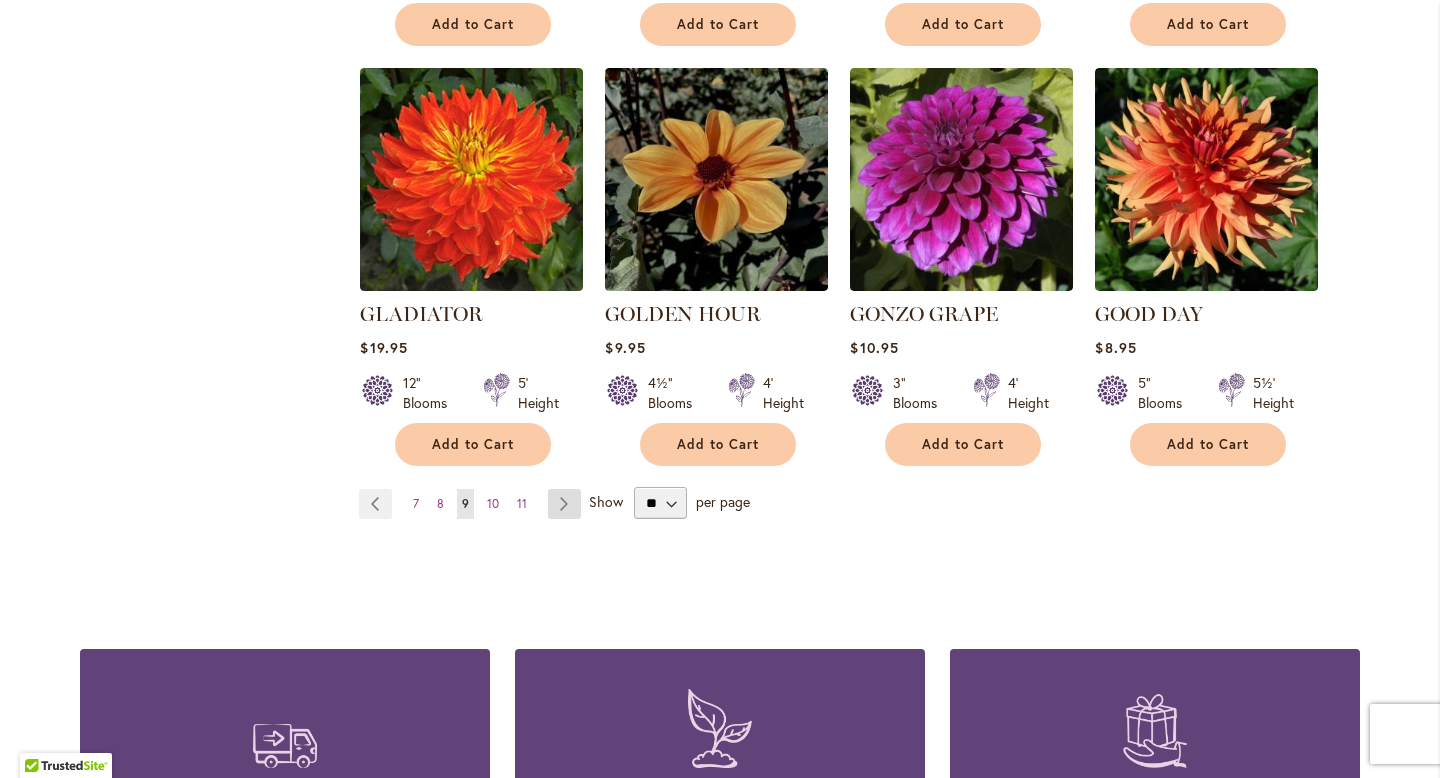 type on "**********" 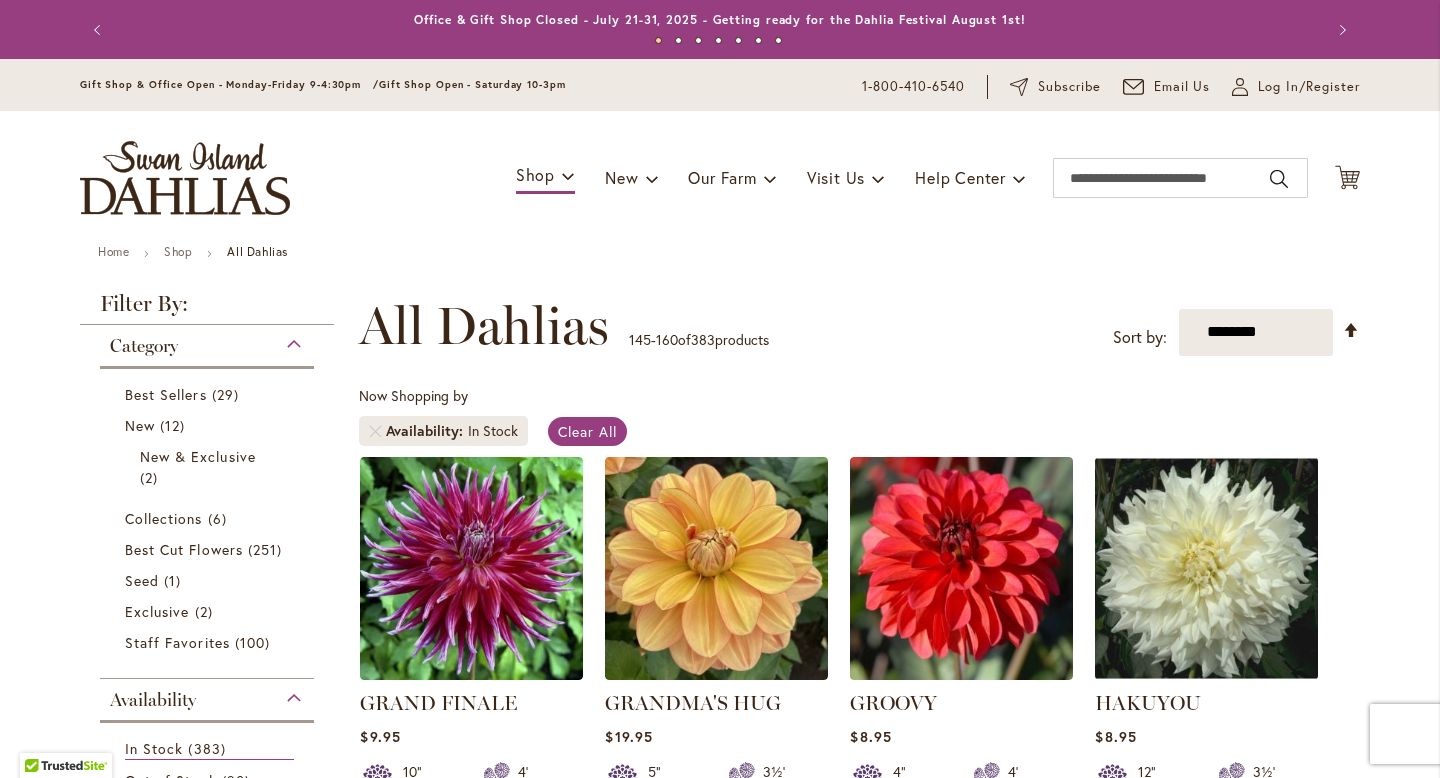 scroll, scrollTop: 0, scrollLeft: 0, axis: both 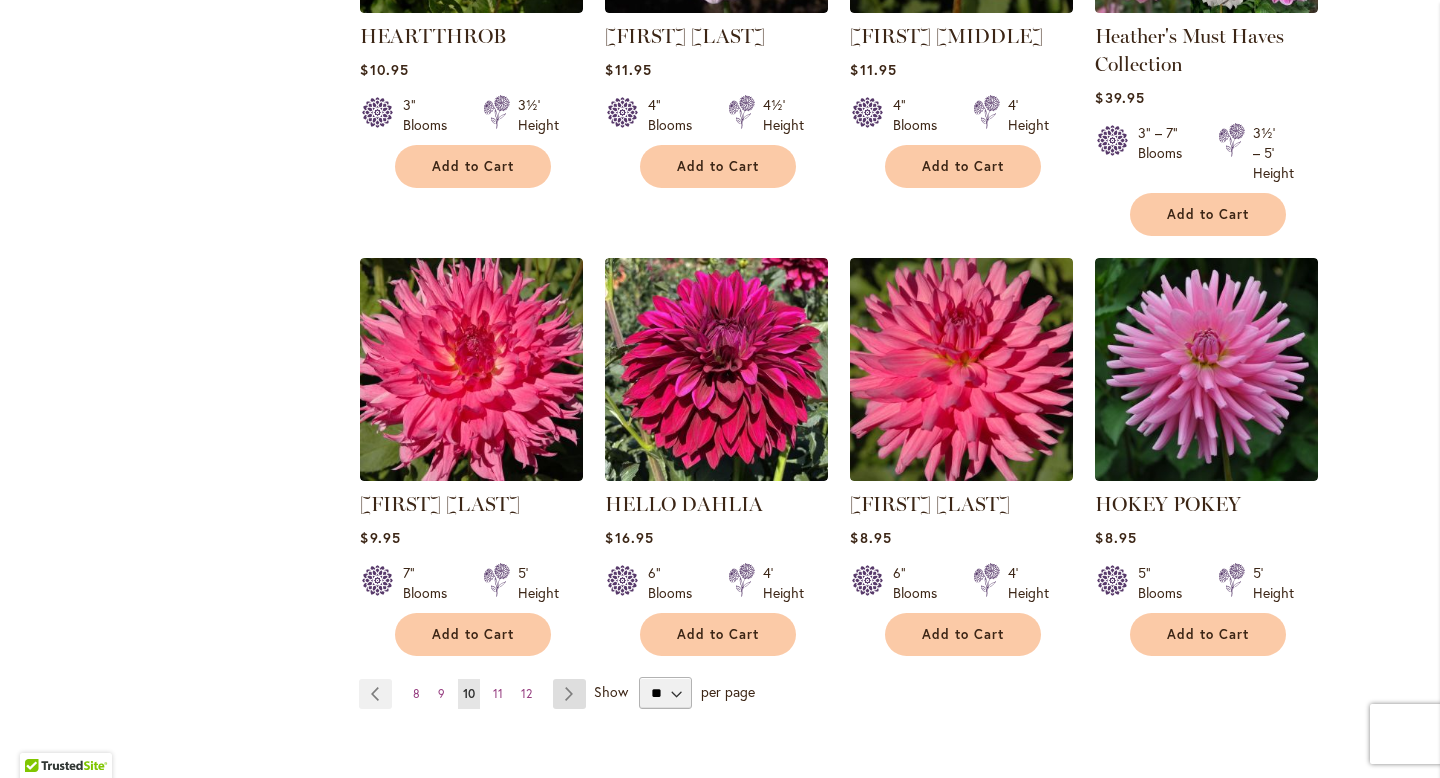 type on "**********" 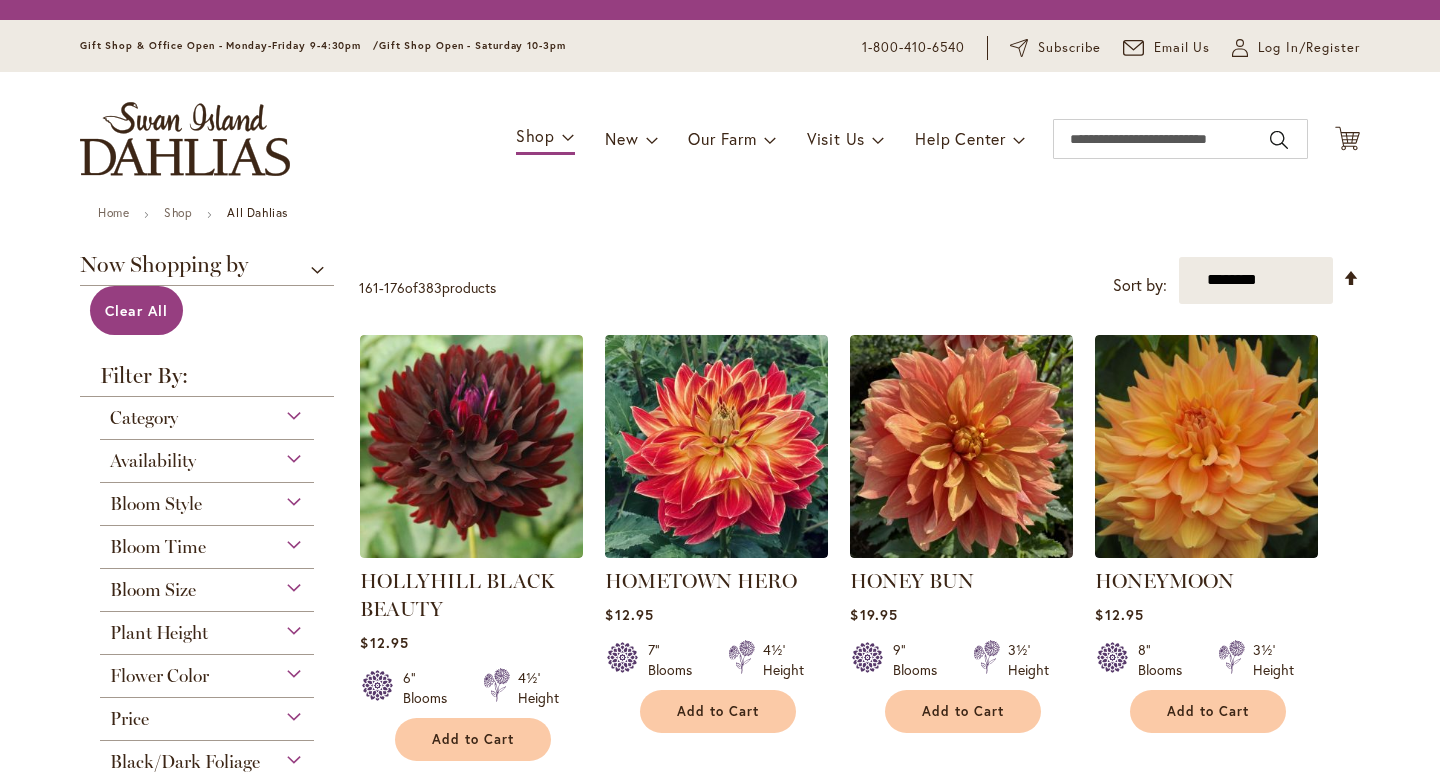 scroll, scrollTop: 0, scrollLeft: 0, axis: both 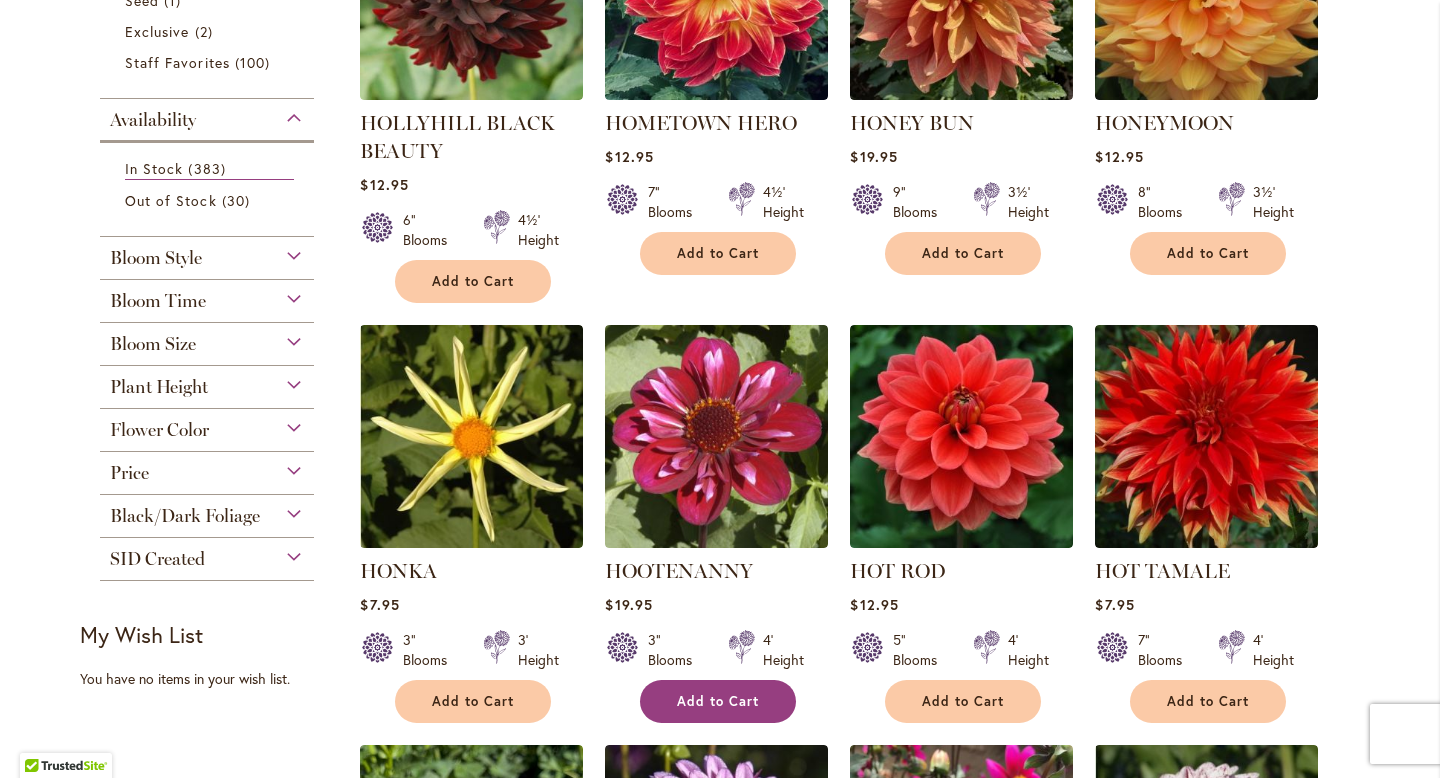 type on "**********" 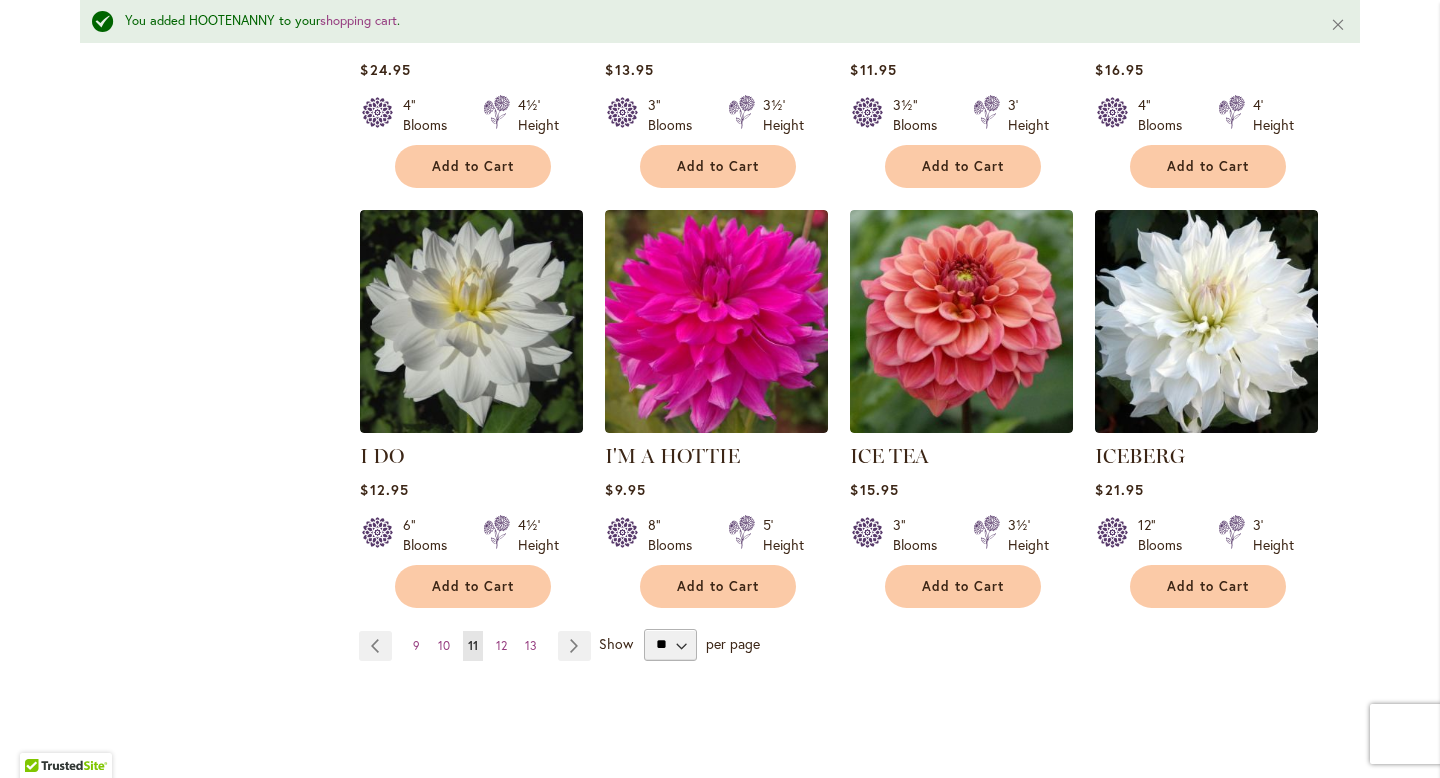 scroll, scrollTop: 1590, scrollLeft: 0, axis: vertical 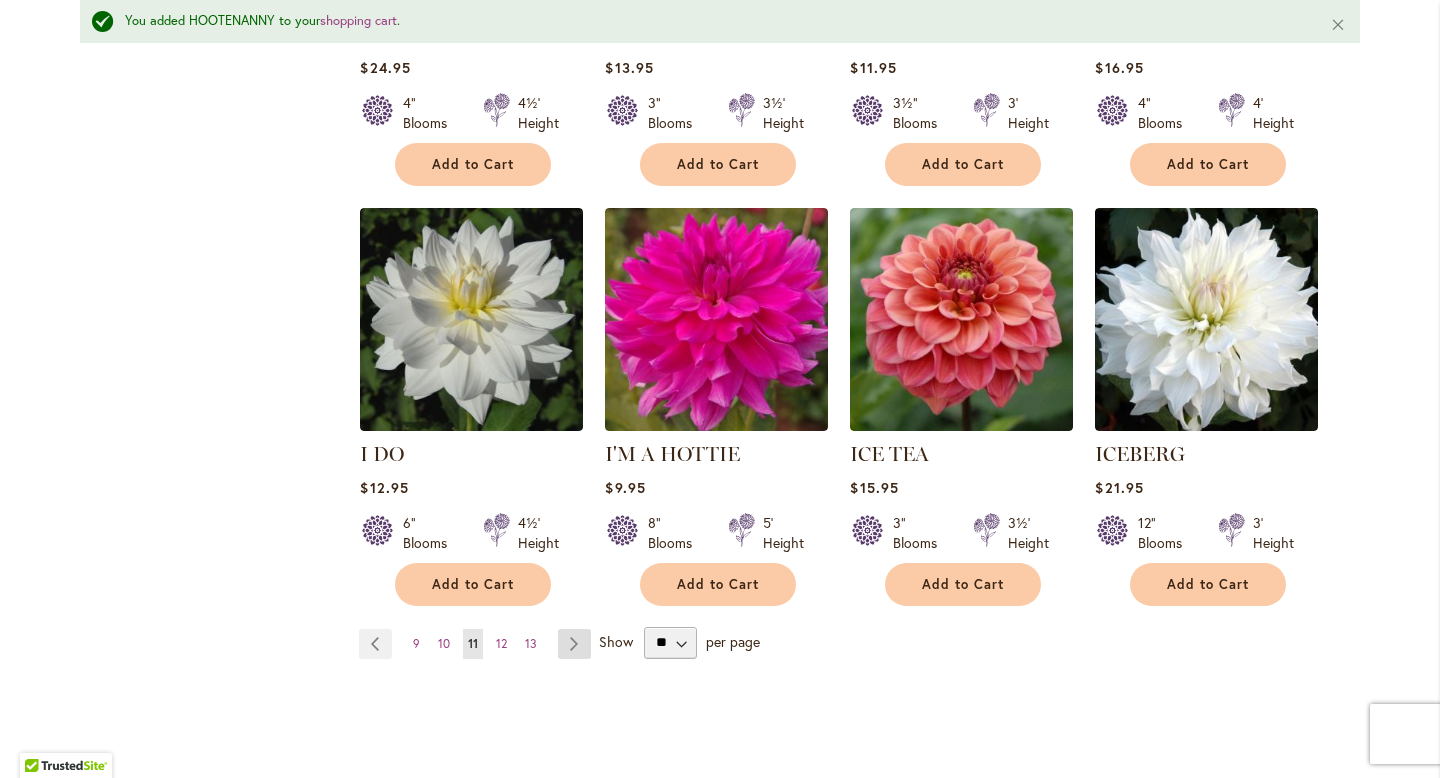 click on "Page
Next" at bounding box center [574, 644] 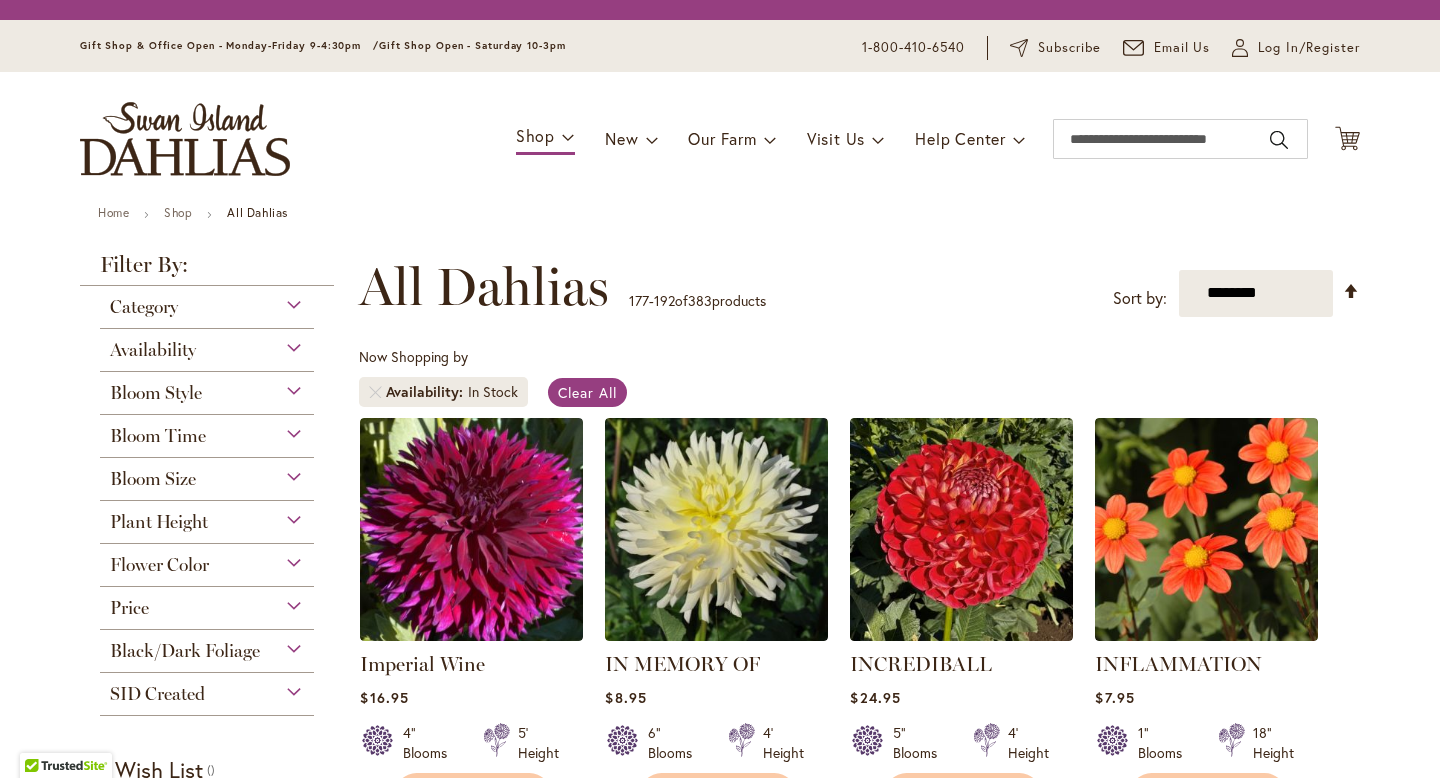 scroll, scrollTop: 0, scrollLeft: 0, axis: both 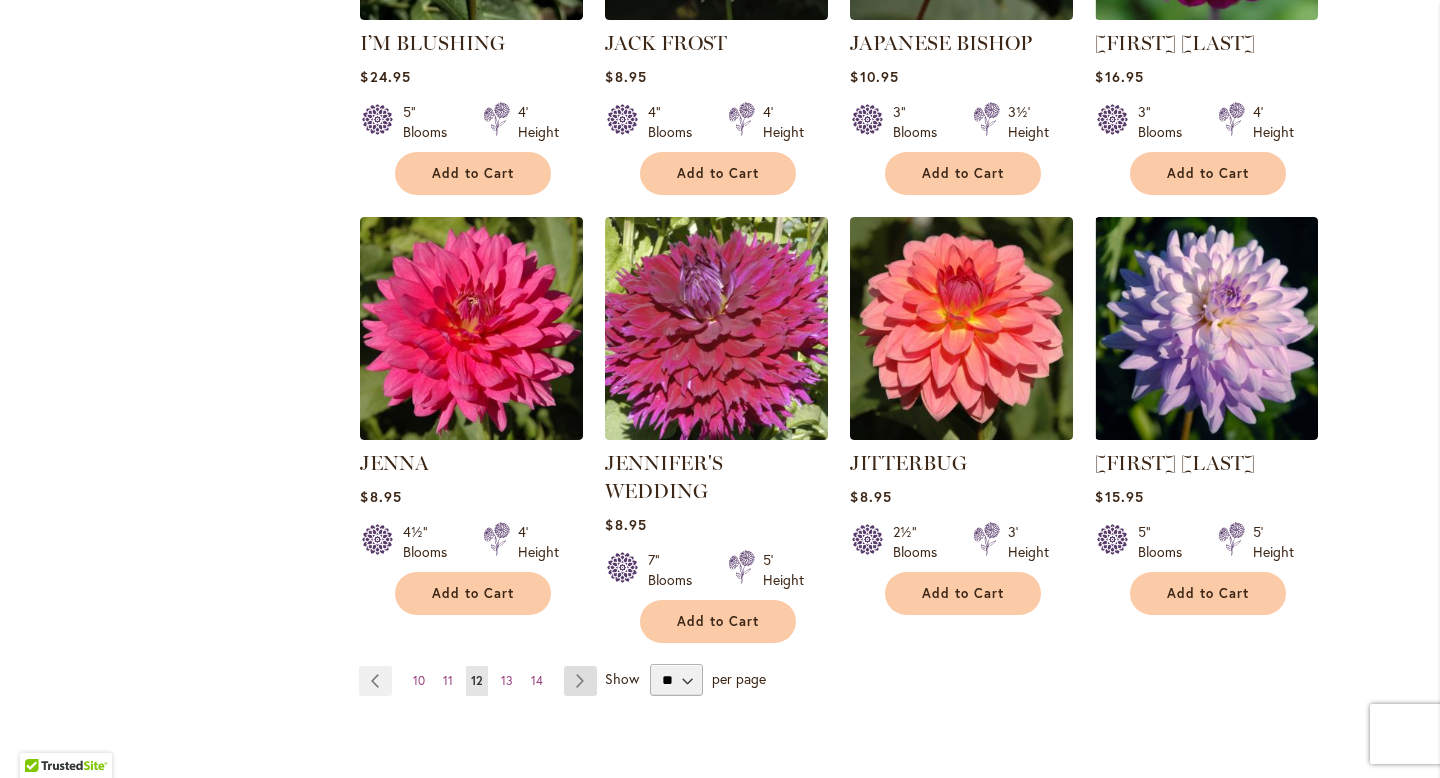 type on "**********" 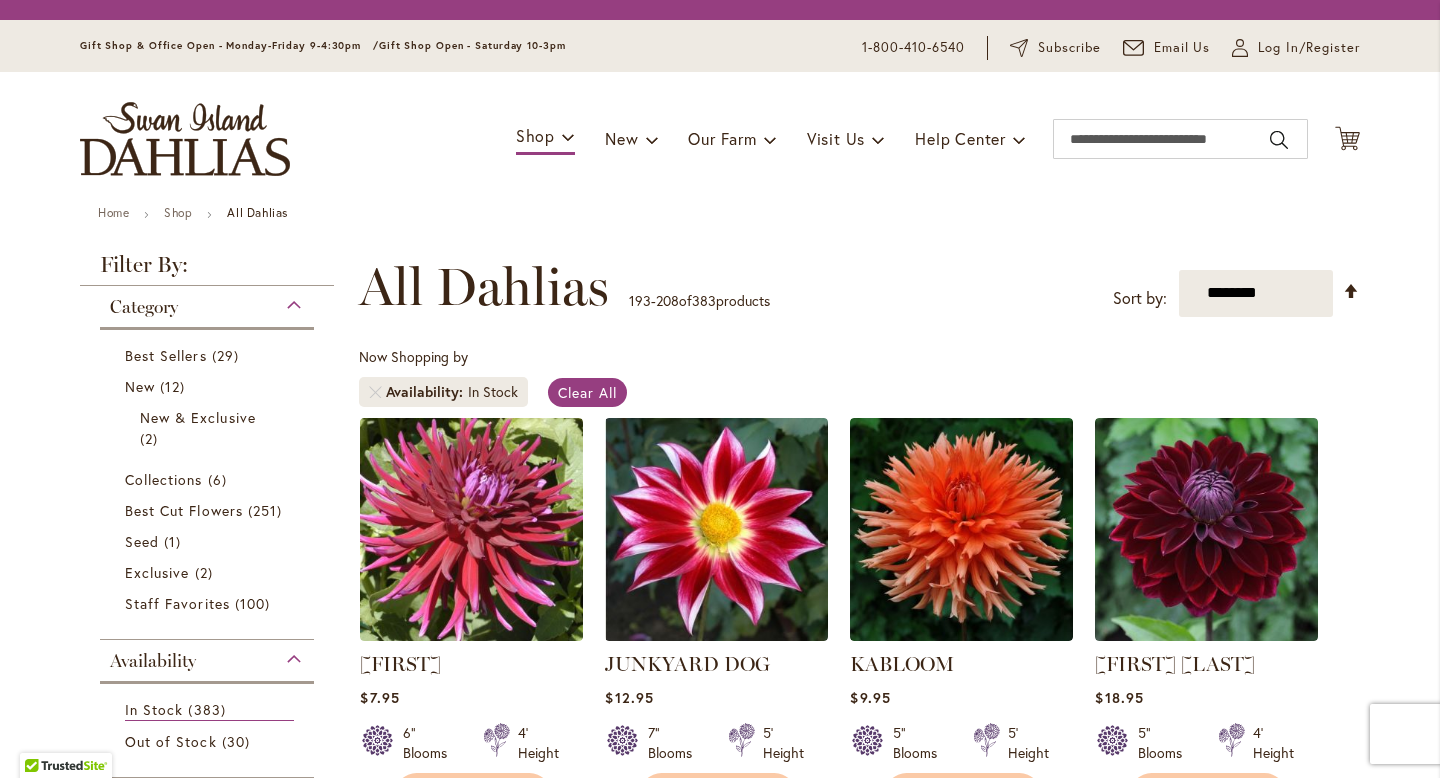 scroll, scrollTop: 0, scrollLeft: 0, axis: both 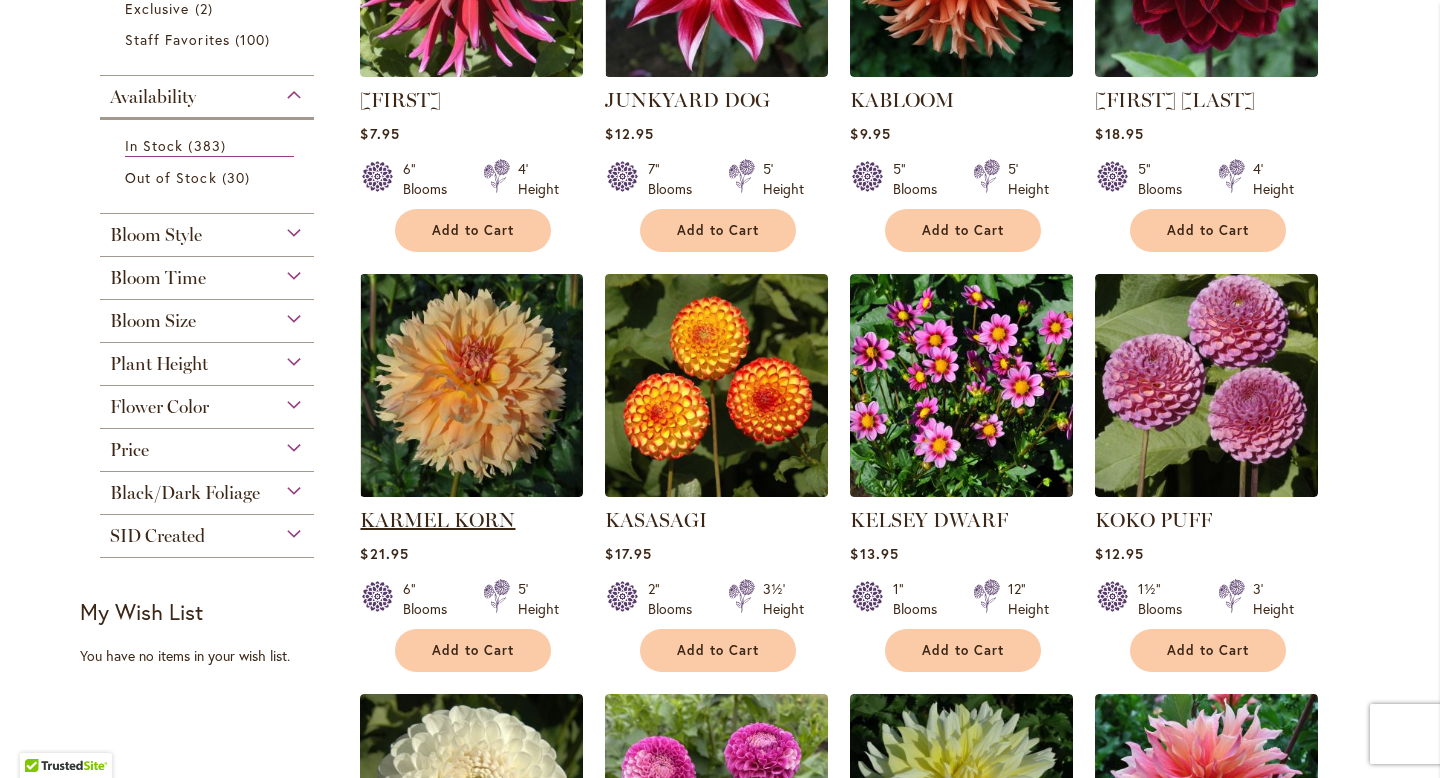 type on "**********" 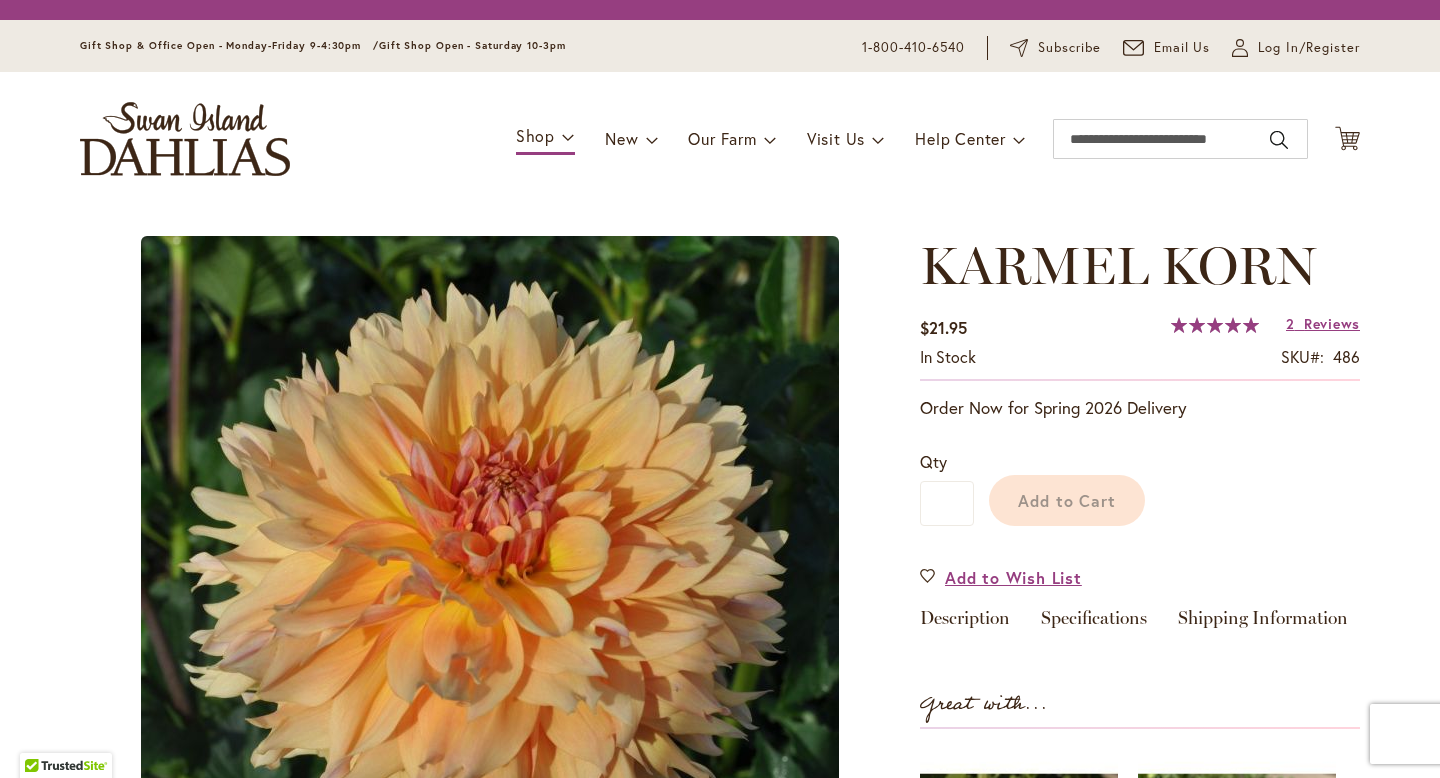 scroll, scrollTop: 0, scrollLeft: 0, axis: both 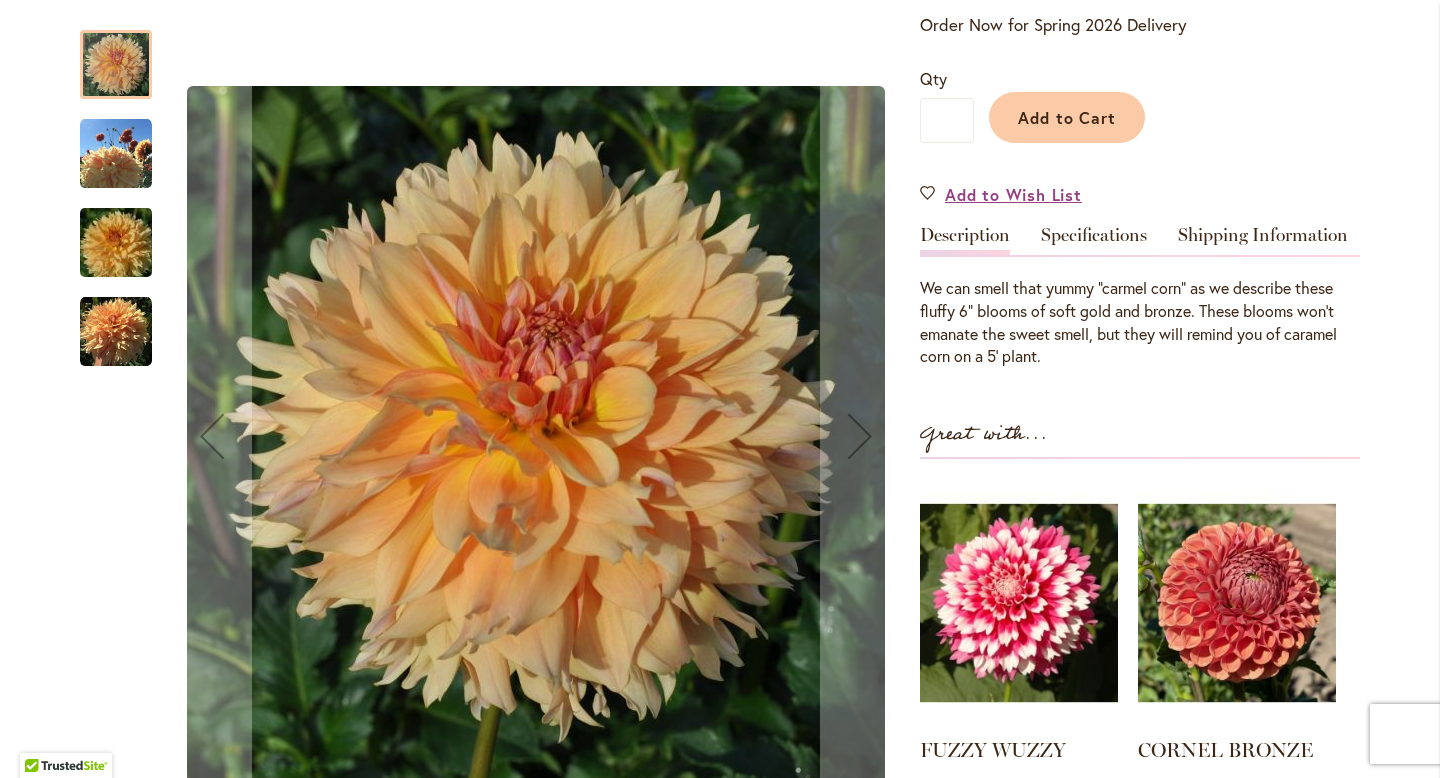 type on "**********" 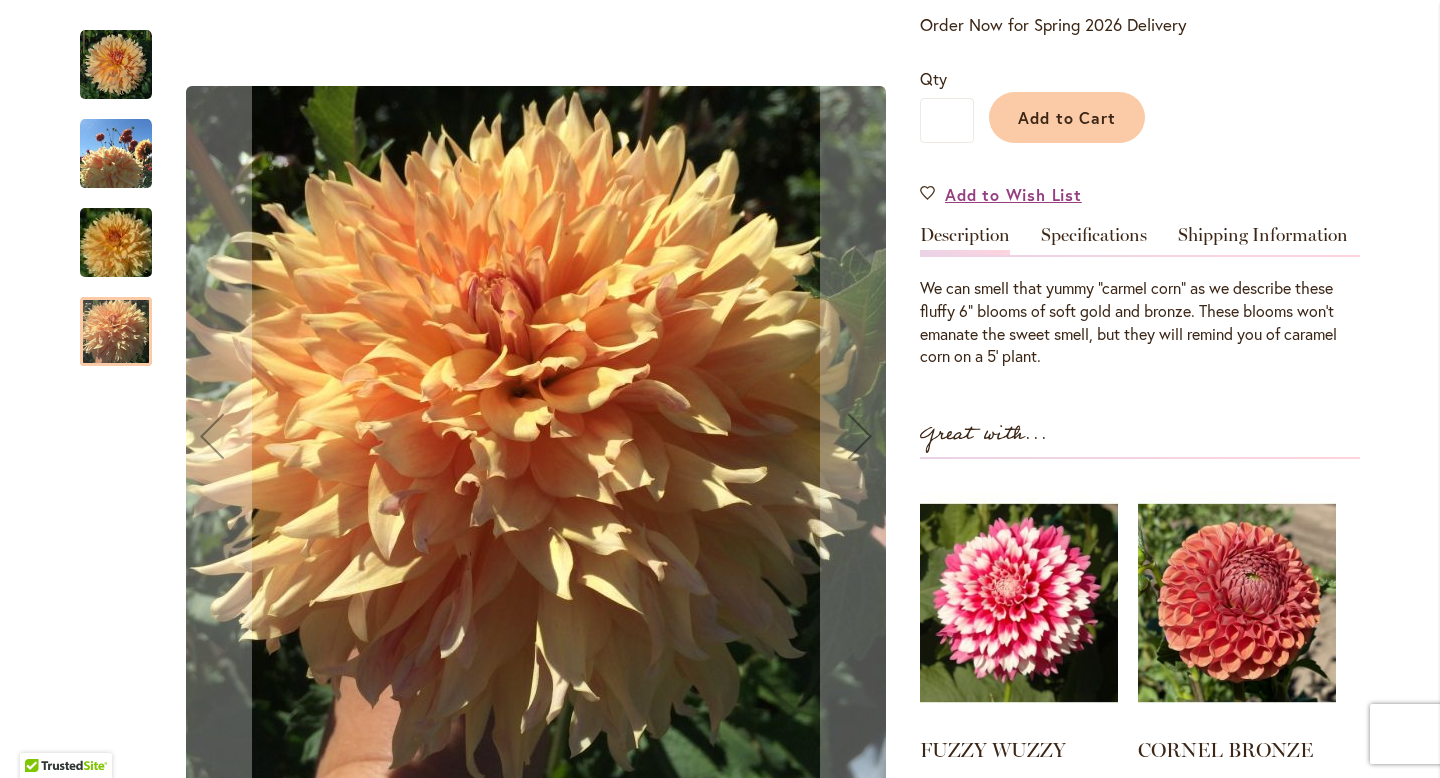 click at bounding box center [116, 243] 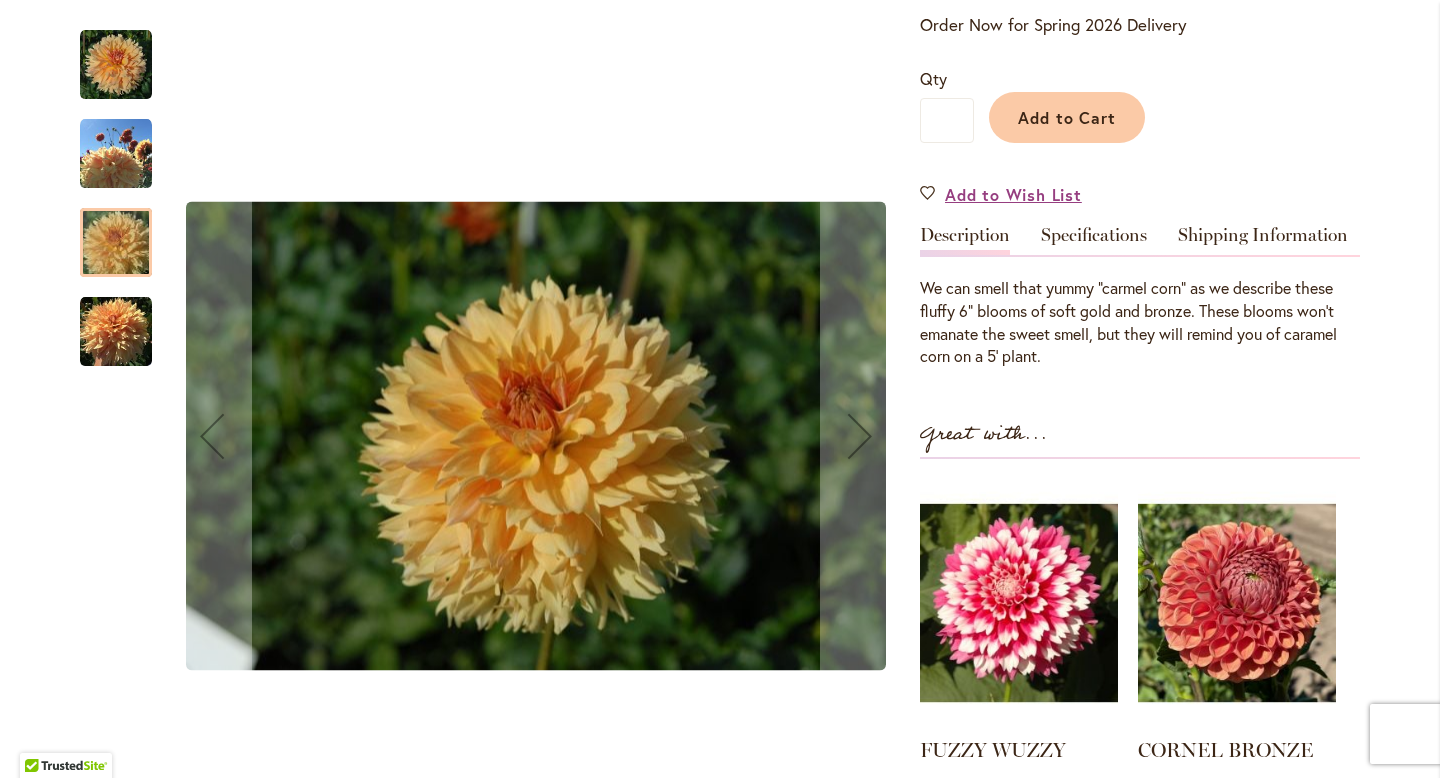 click at bounding box center [116, 154] 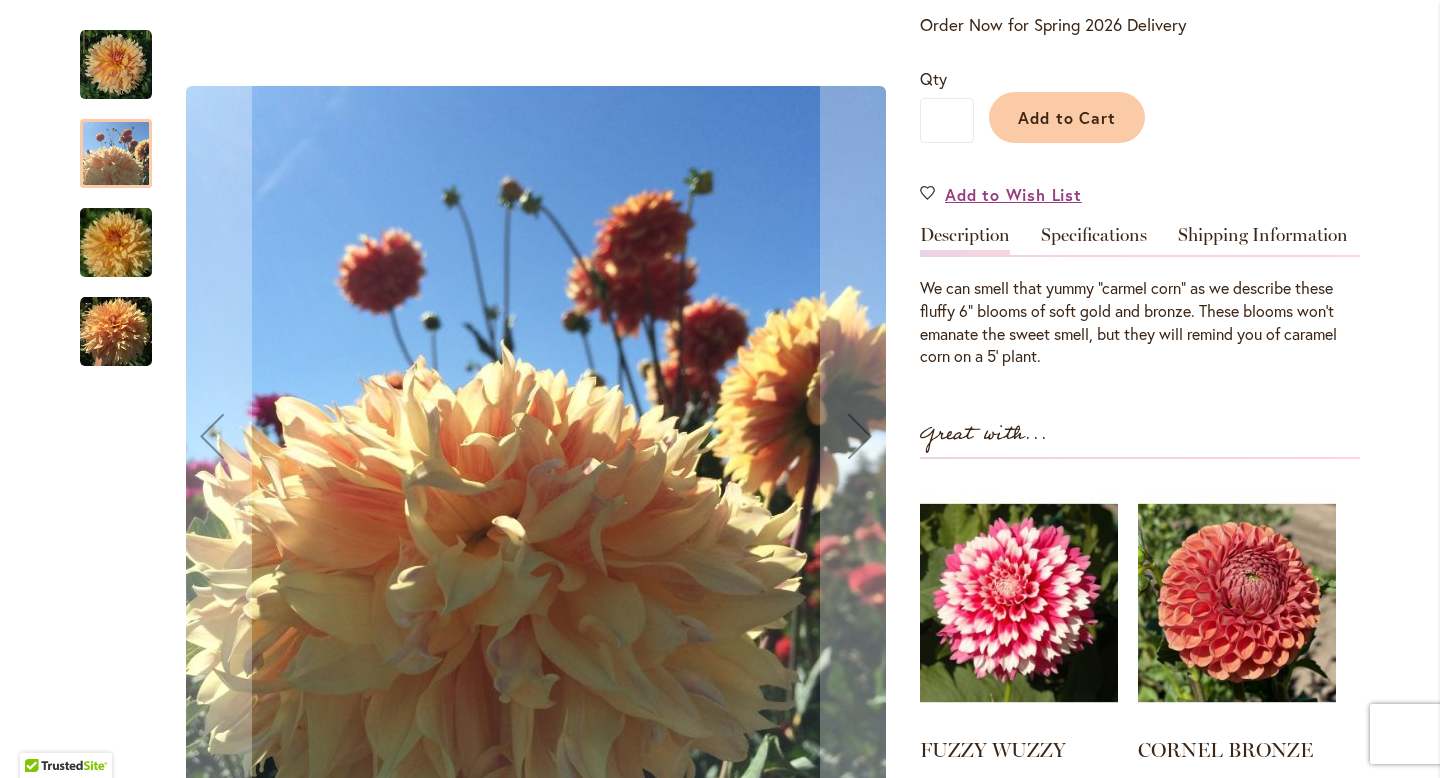 click at bounding box center [116, 65] 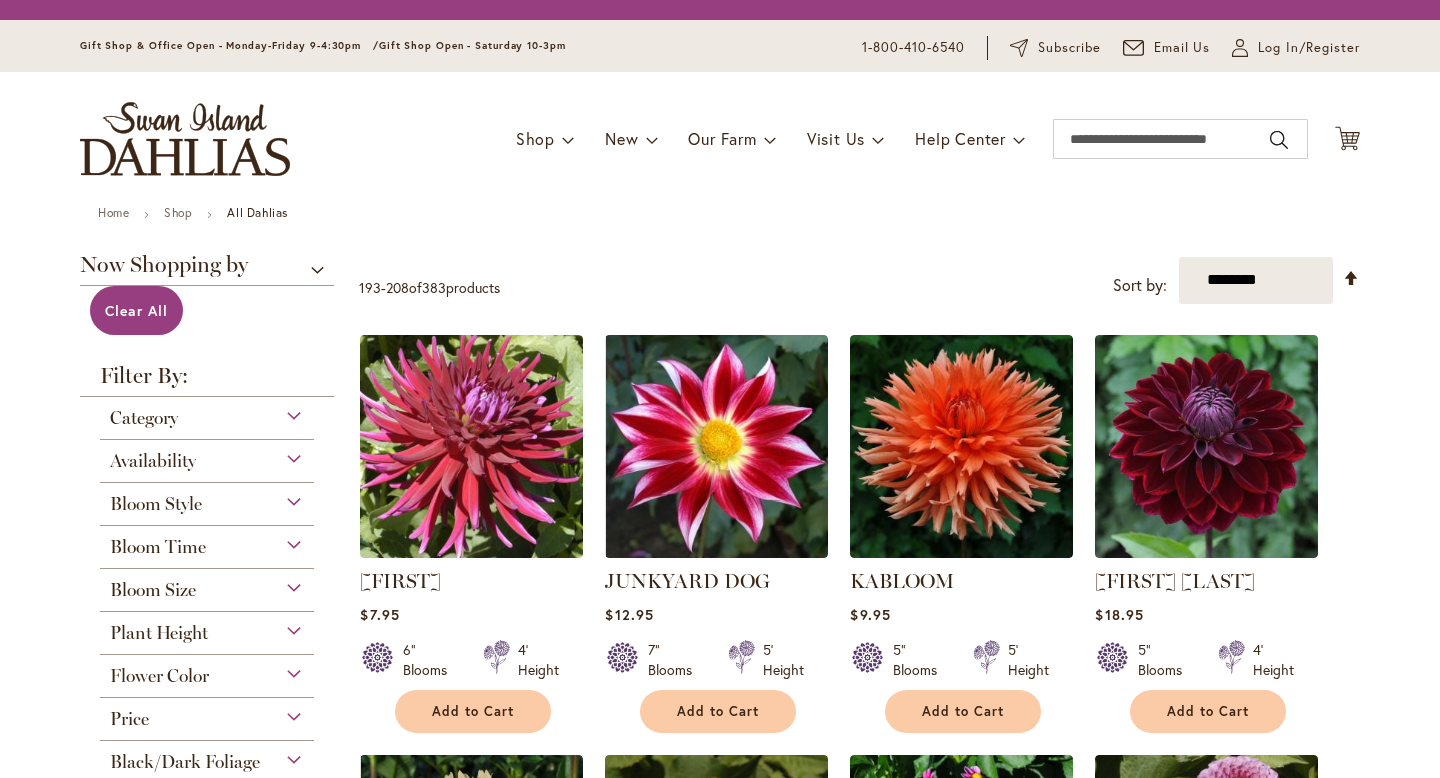scroll, scrollTop: 0, scrollLeft: 0, axis: both 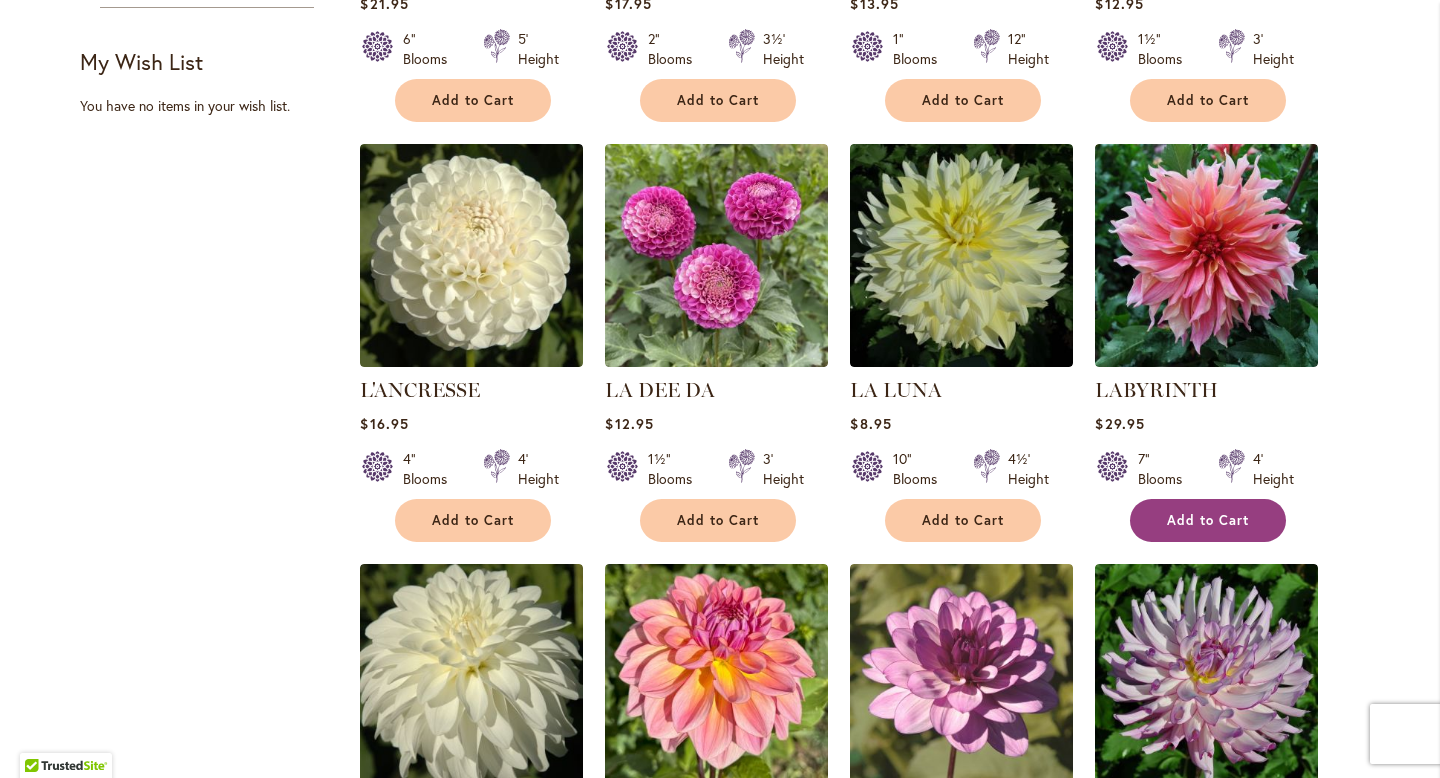 type on "**********" 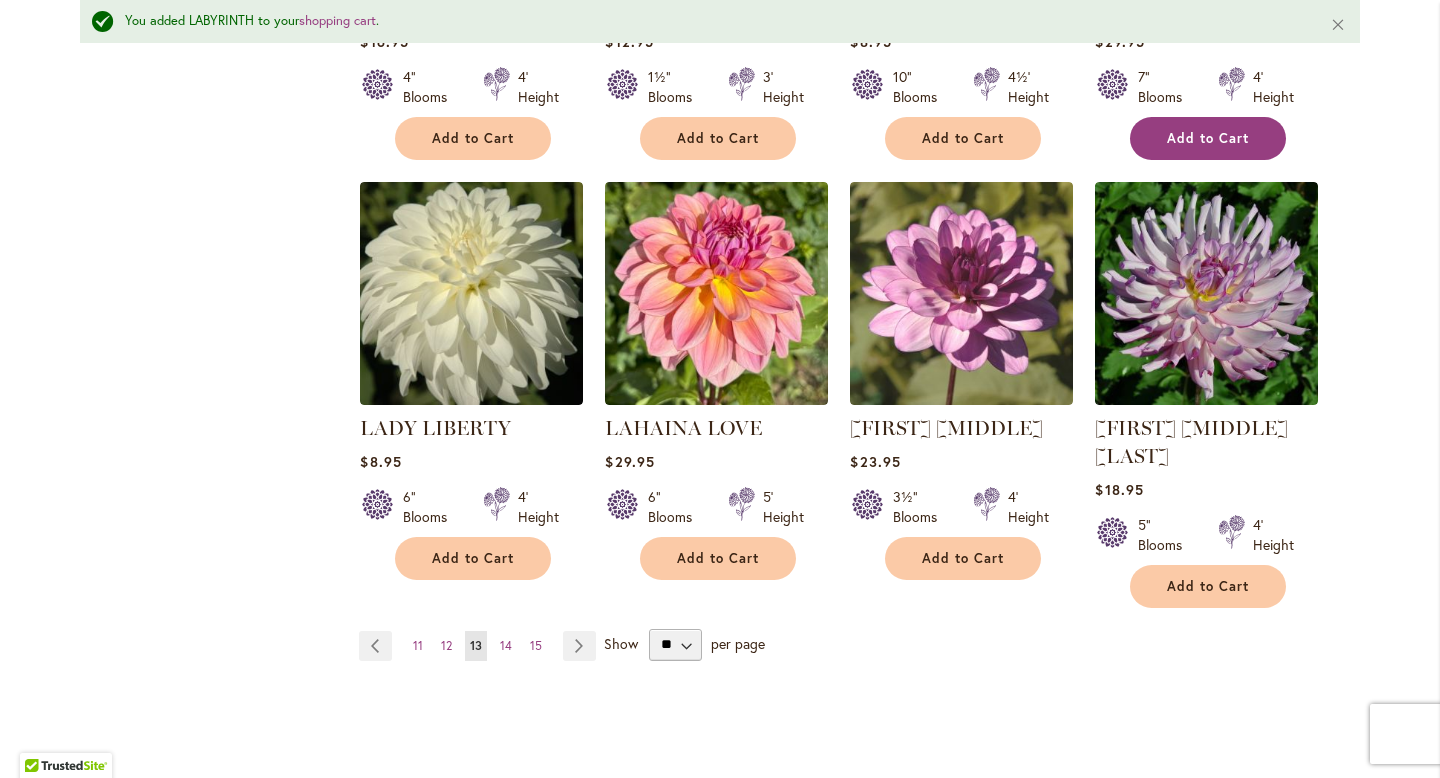 scroll, scrollTop: 1595, scrollLeft: 0, axis: vertical 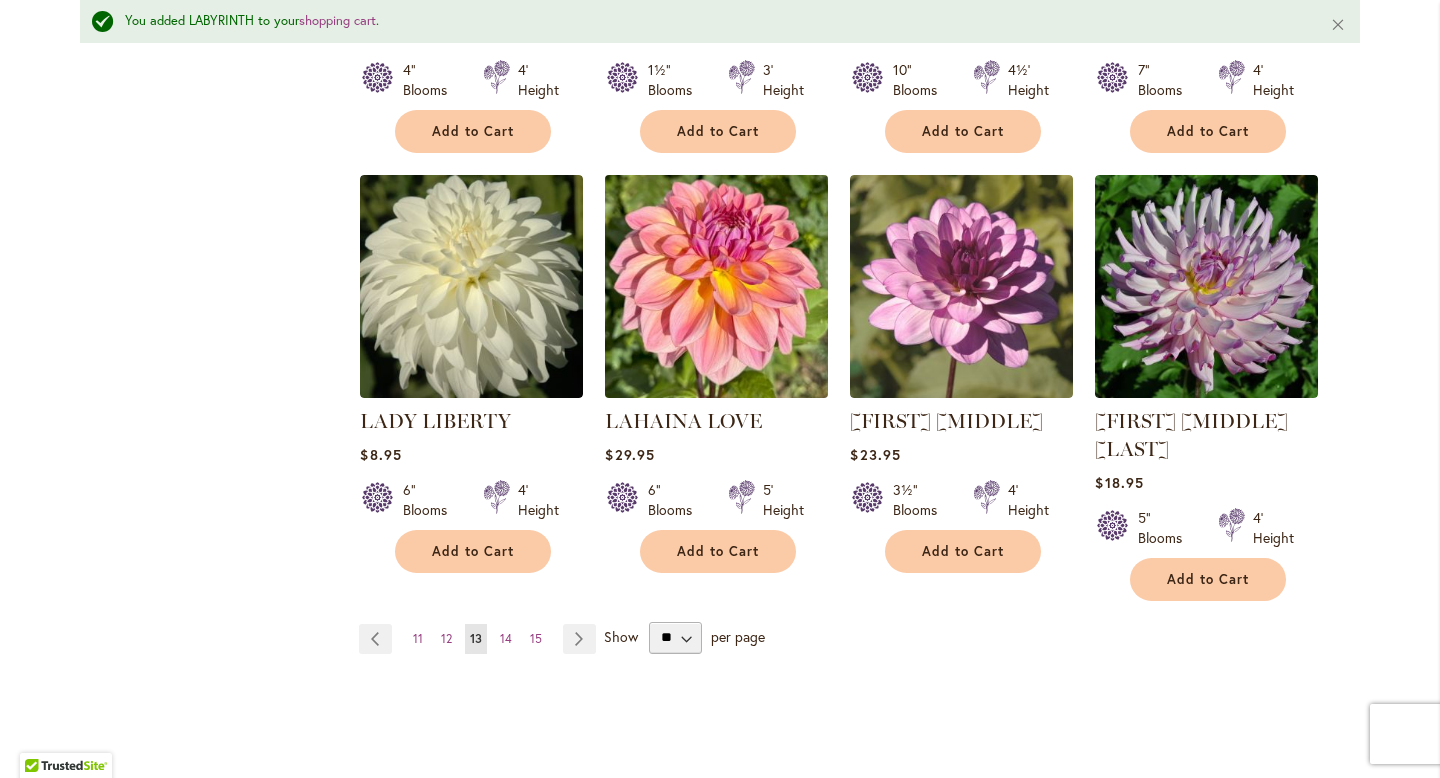 click at bounding box center [717, 286] 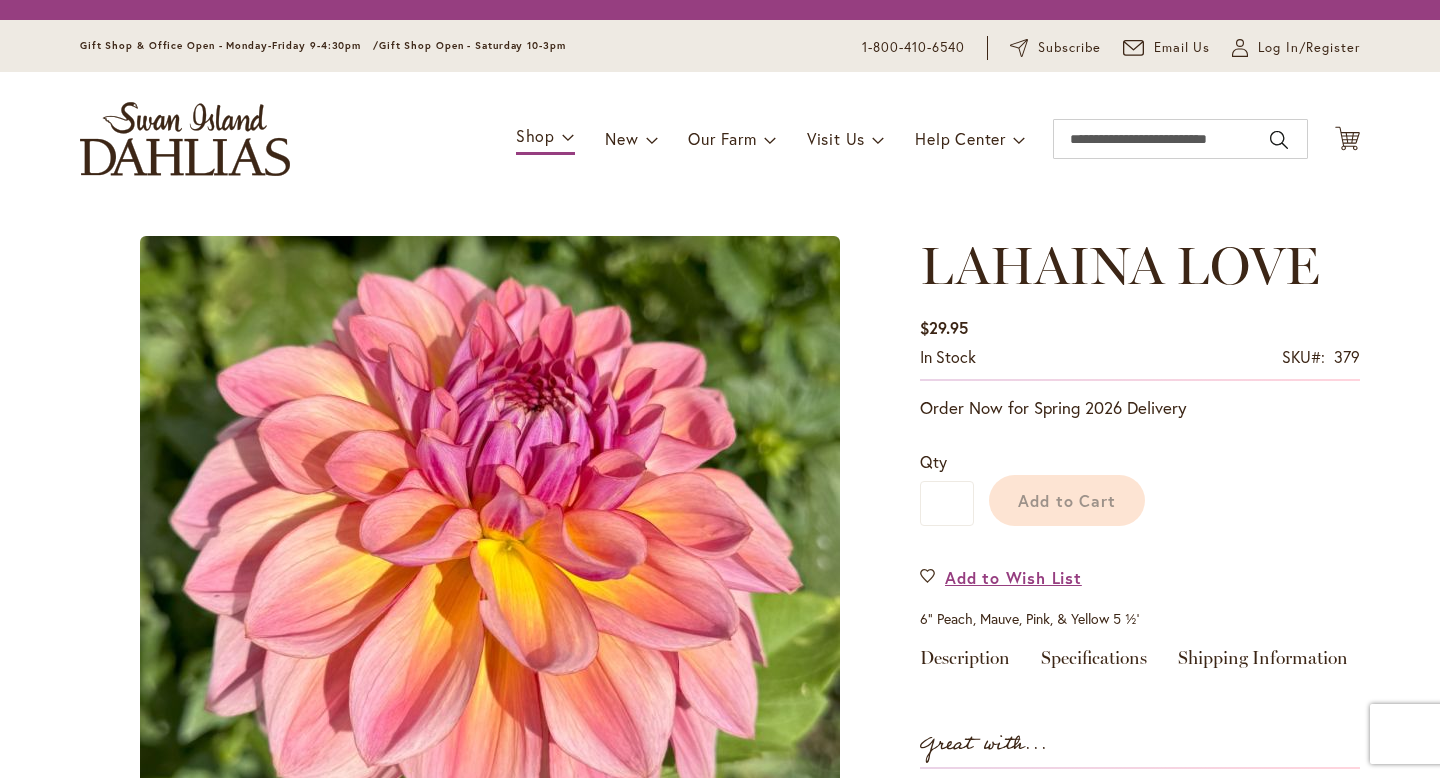 scroll, scrollTop: 0, scrollLeft: 0, axis: both 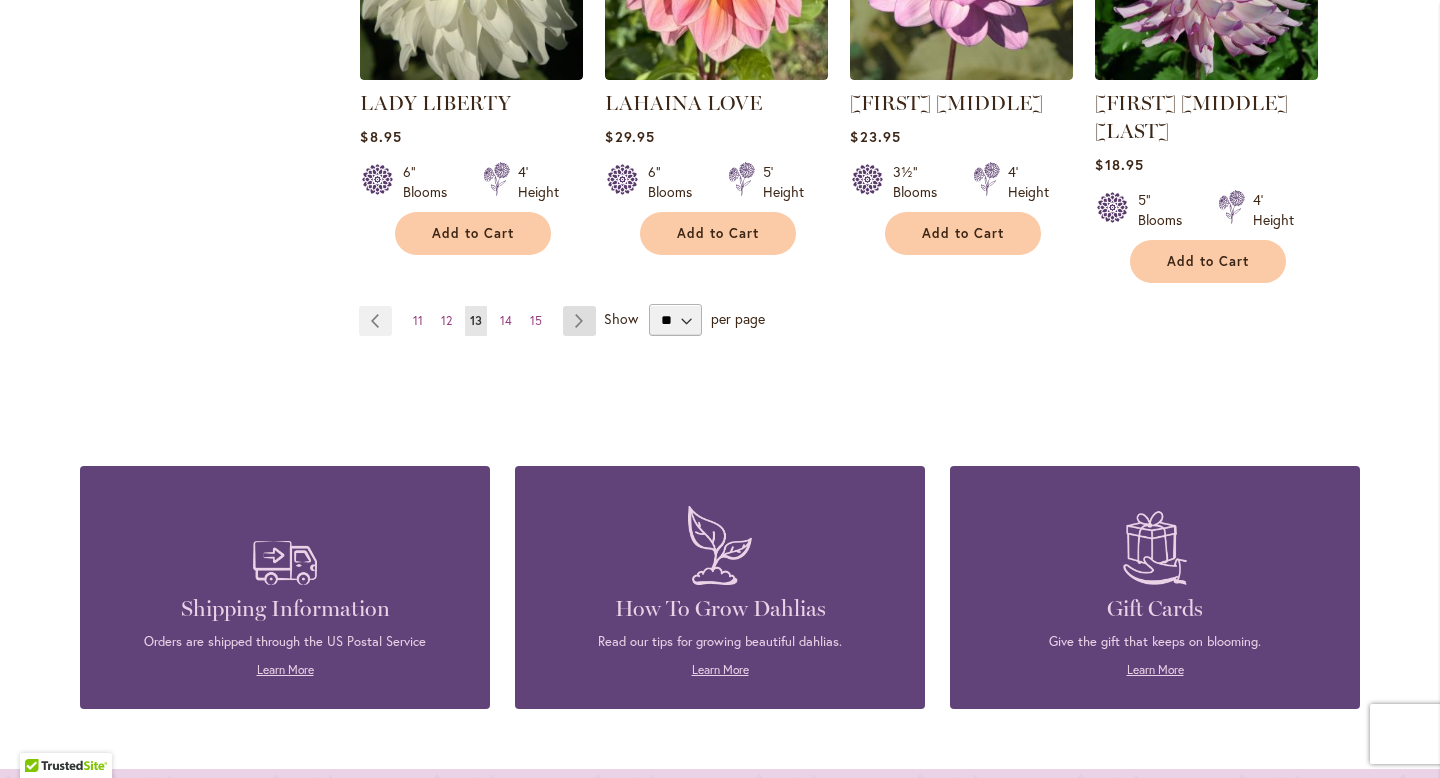 type on "**********" 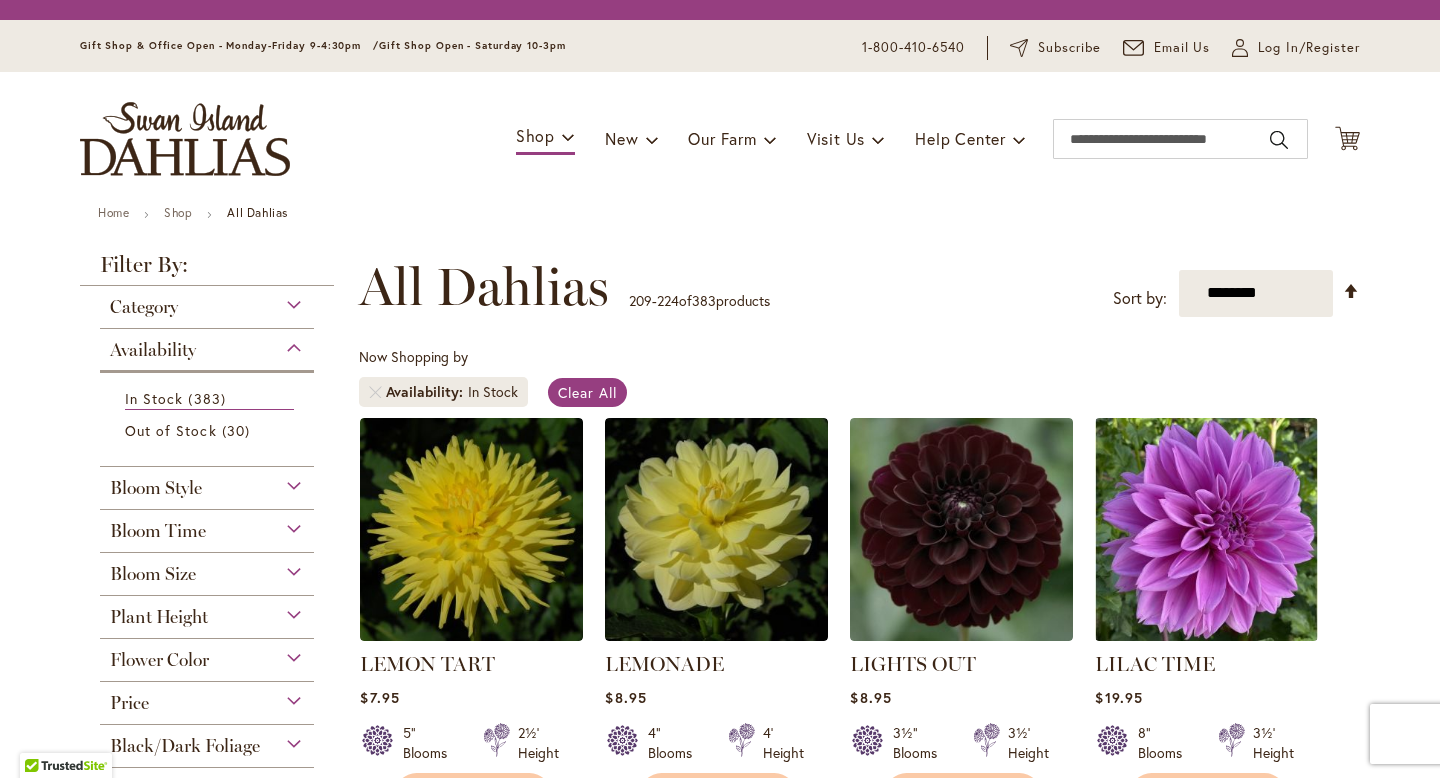 scroll, scrollTop: 0, scrollLeft: 0, axis: both 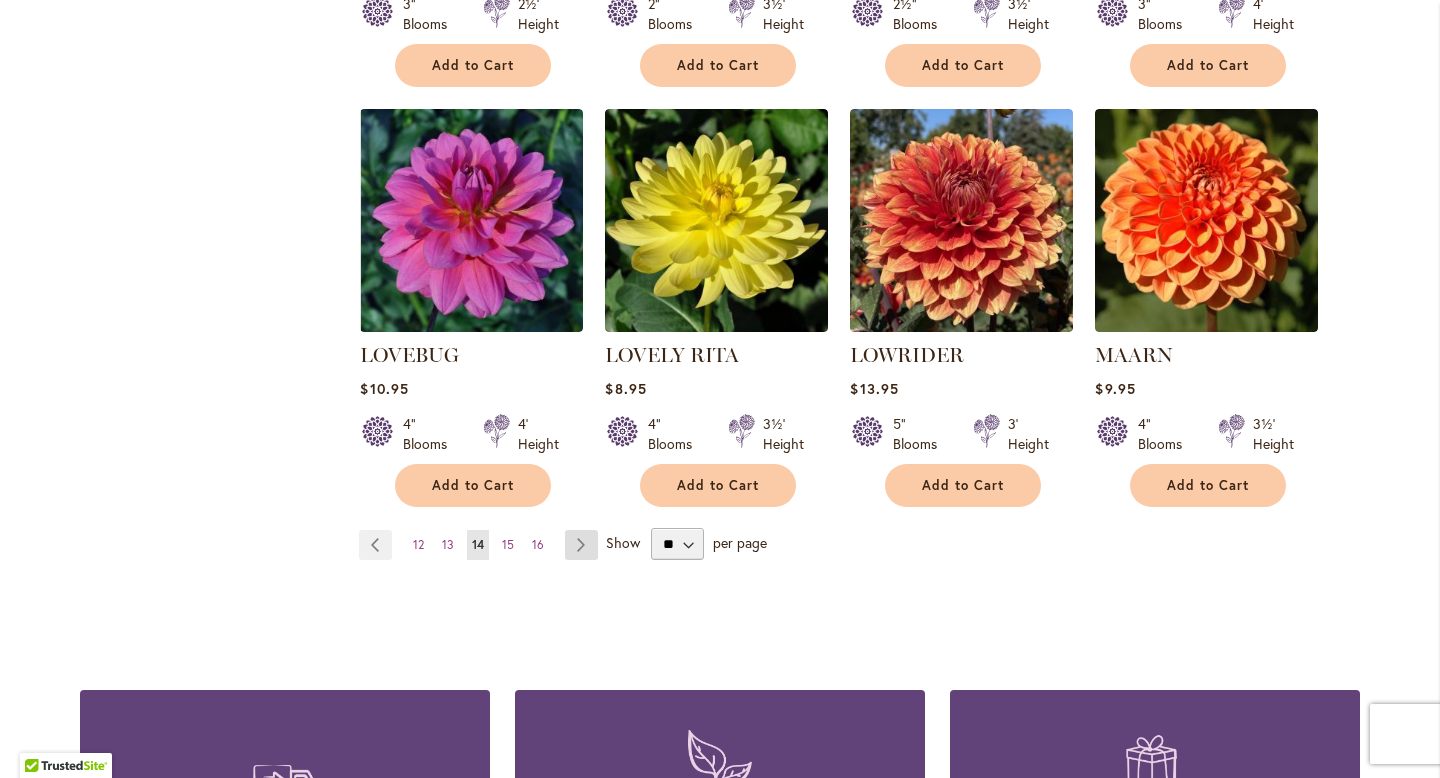 type on "**********" 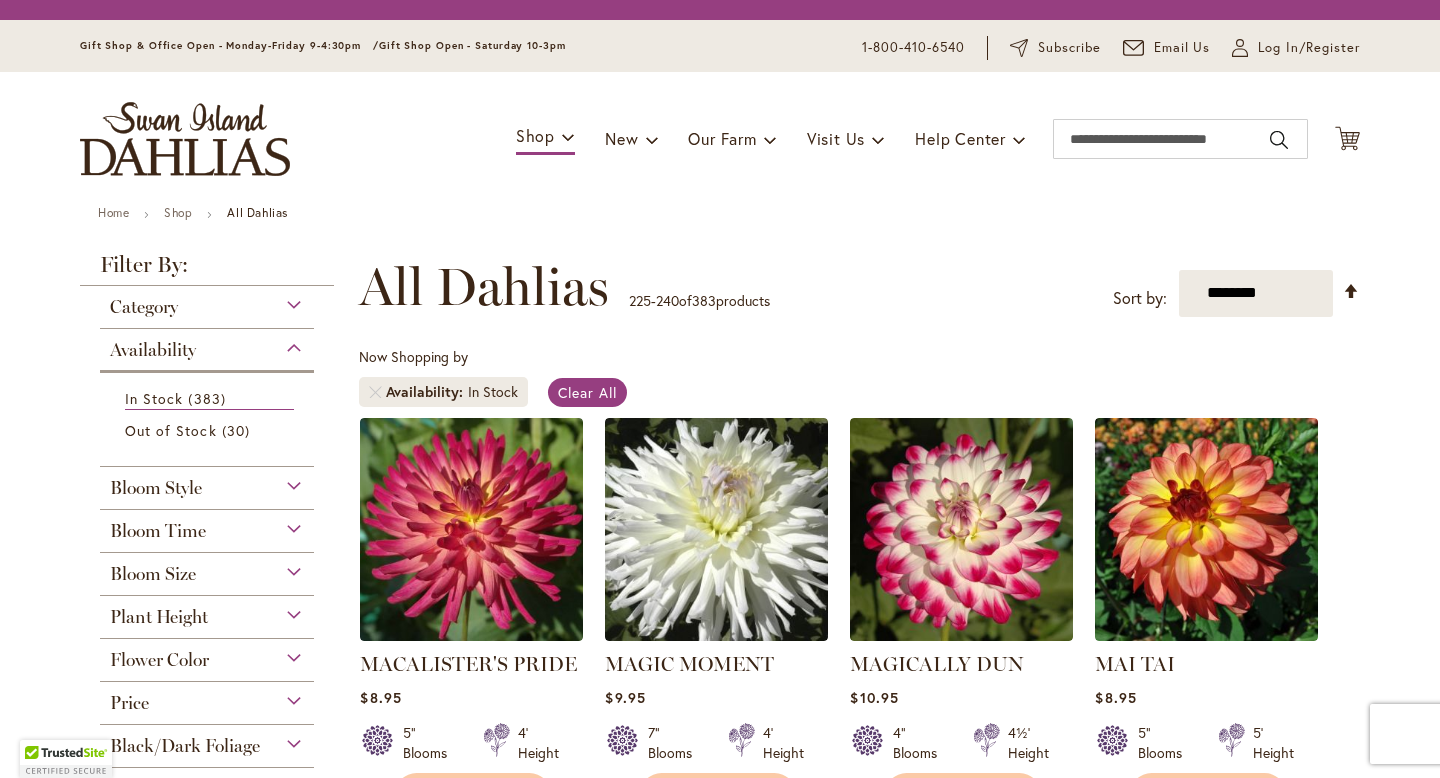 scroll, scrollTop: 0, scrollLeft: 0, axis: both 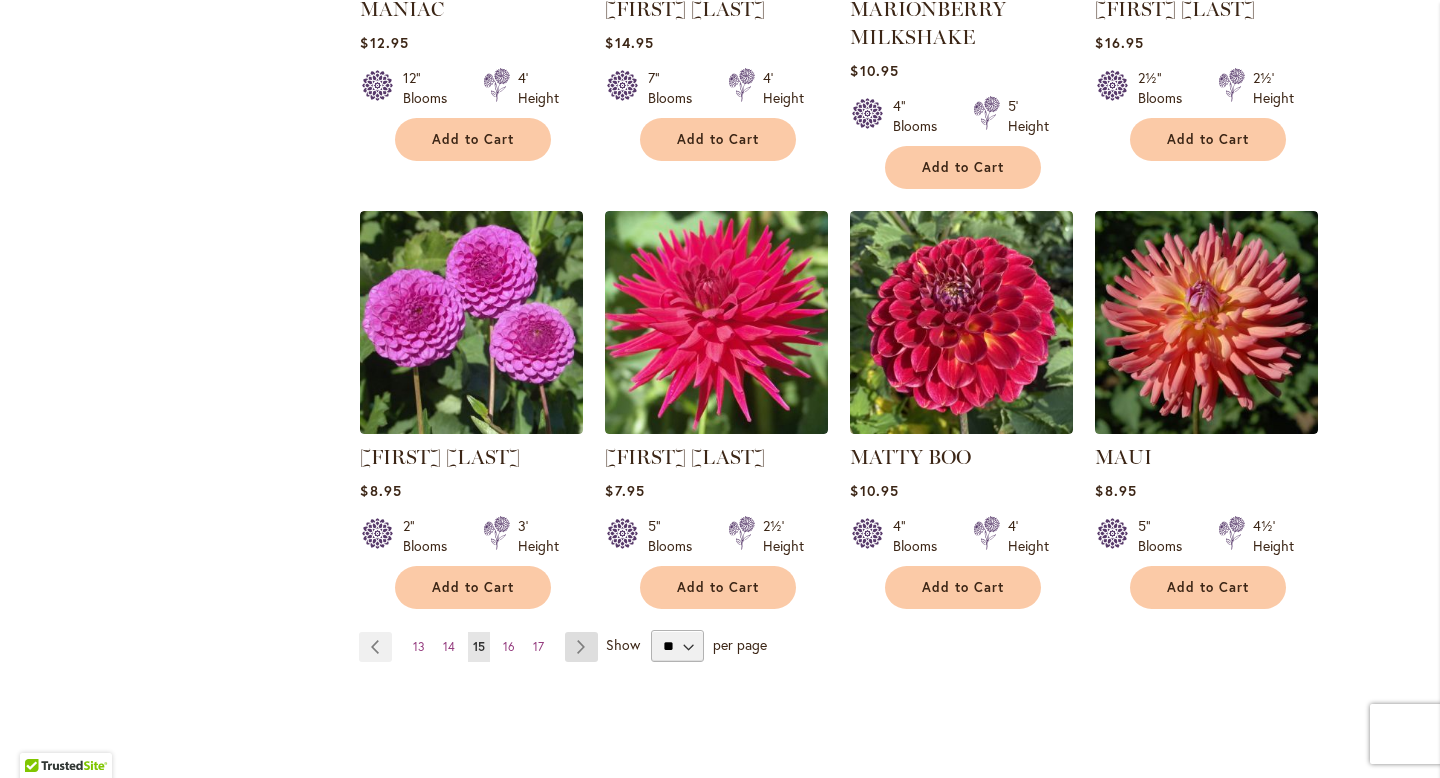 type on "**********" 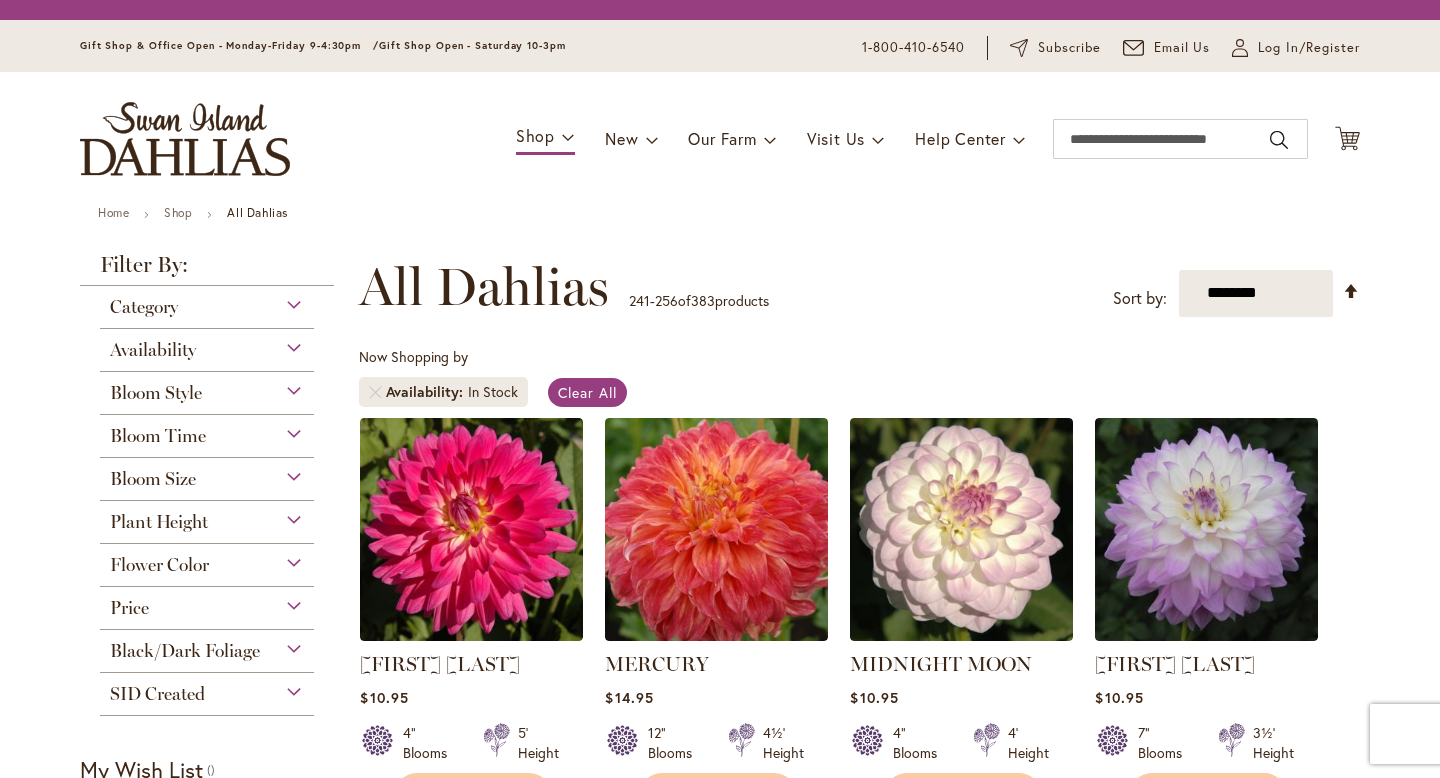 scroll, scrollTop: 0, scrollLeft: 0, axis: both 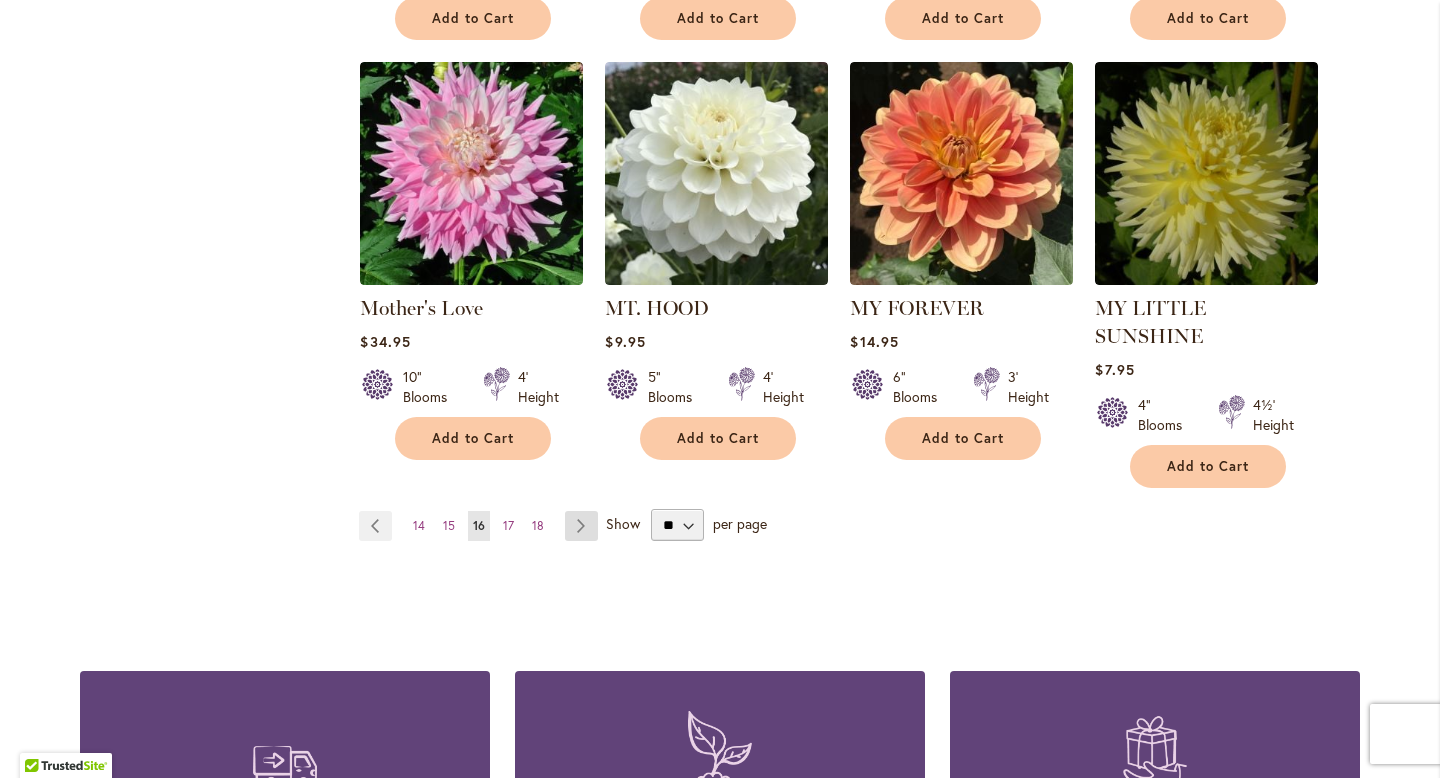 type on "**********" 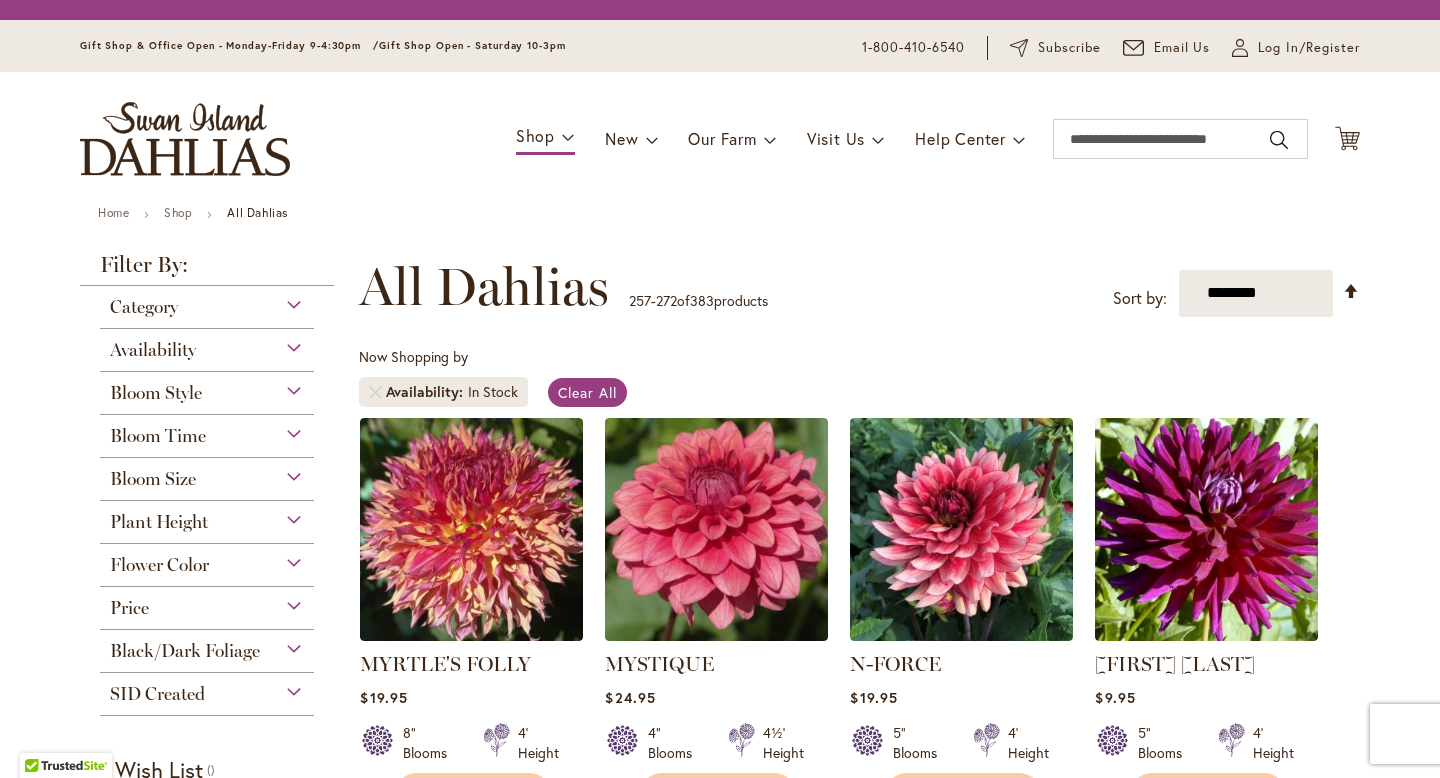 scroll, scrollTop: 0, scrollLeft: 0, axis: both 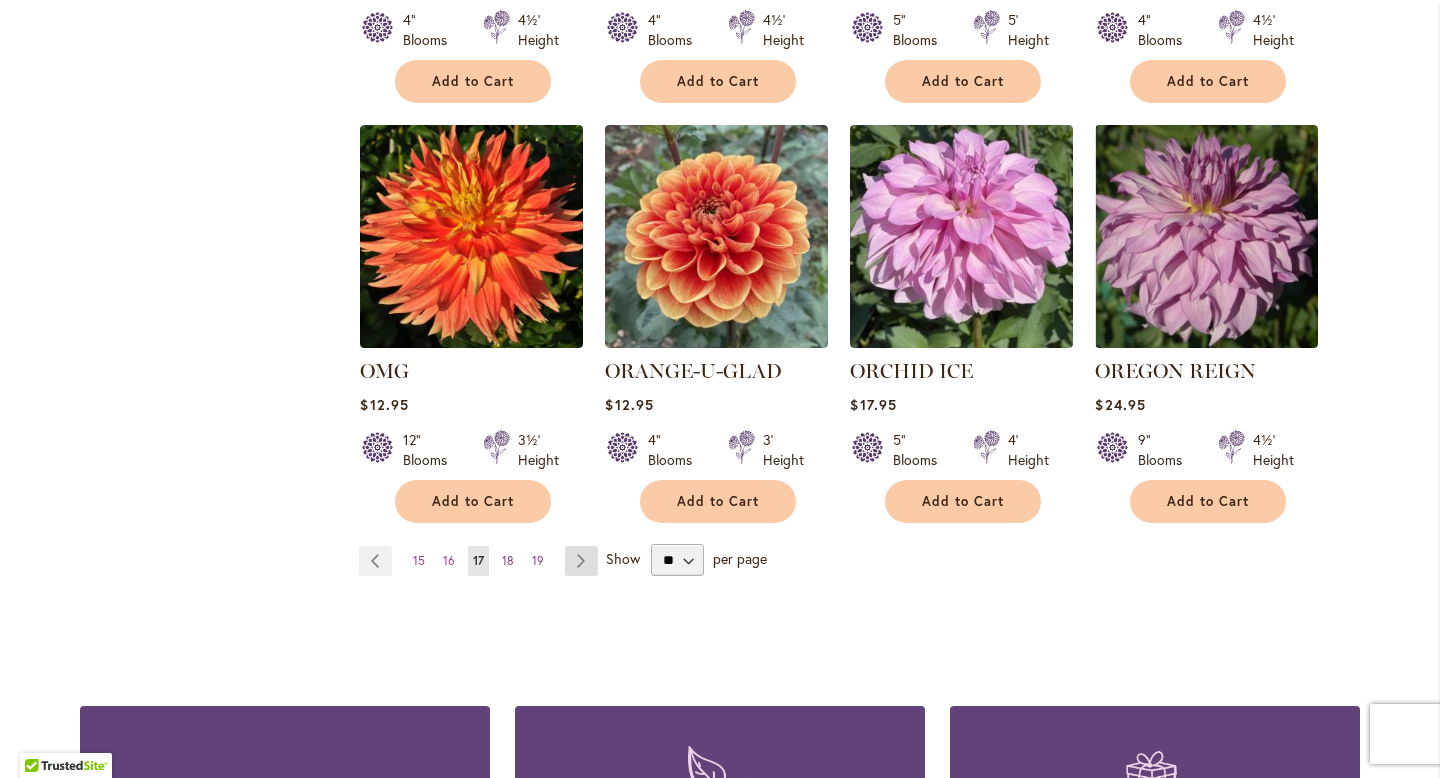 type on "**********" 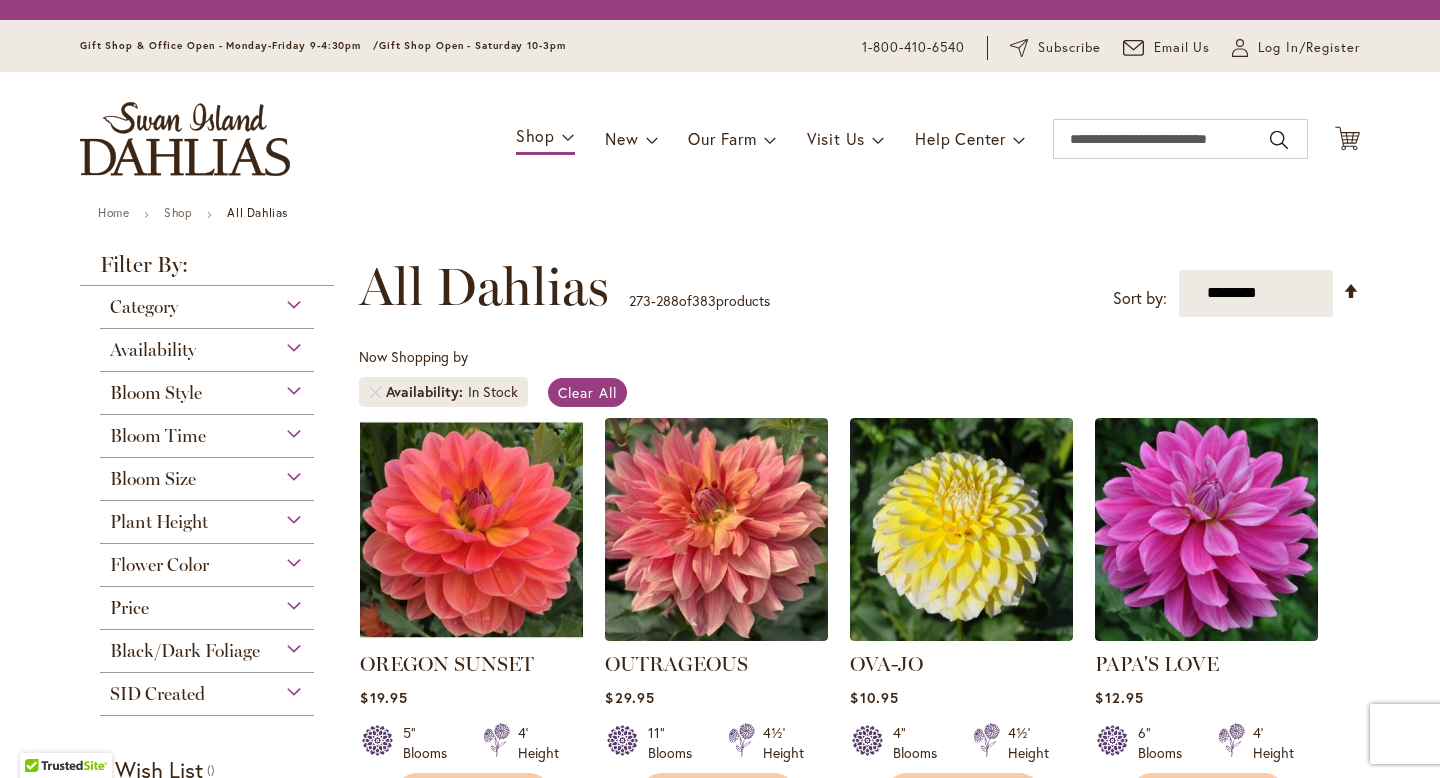 scroll, scrollTop: 0, scrollLeft: 0, axis: both 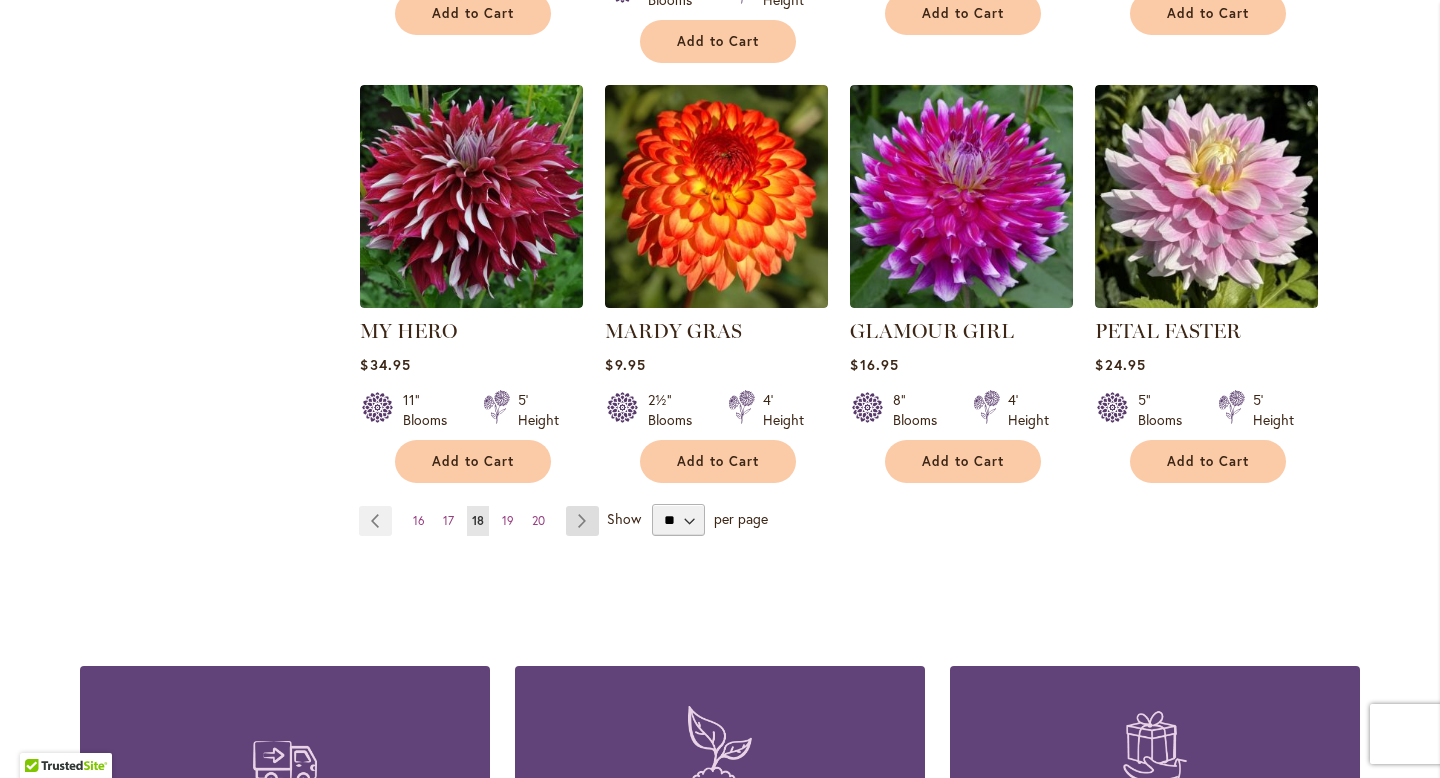 type on "**********" 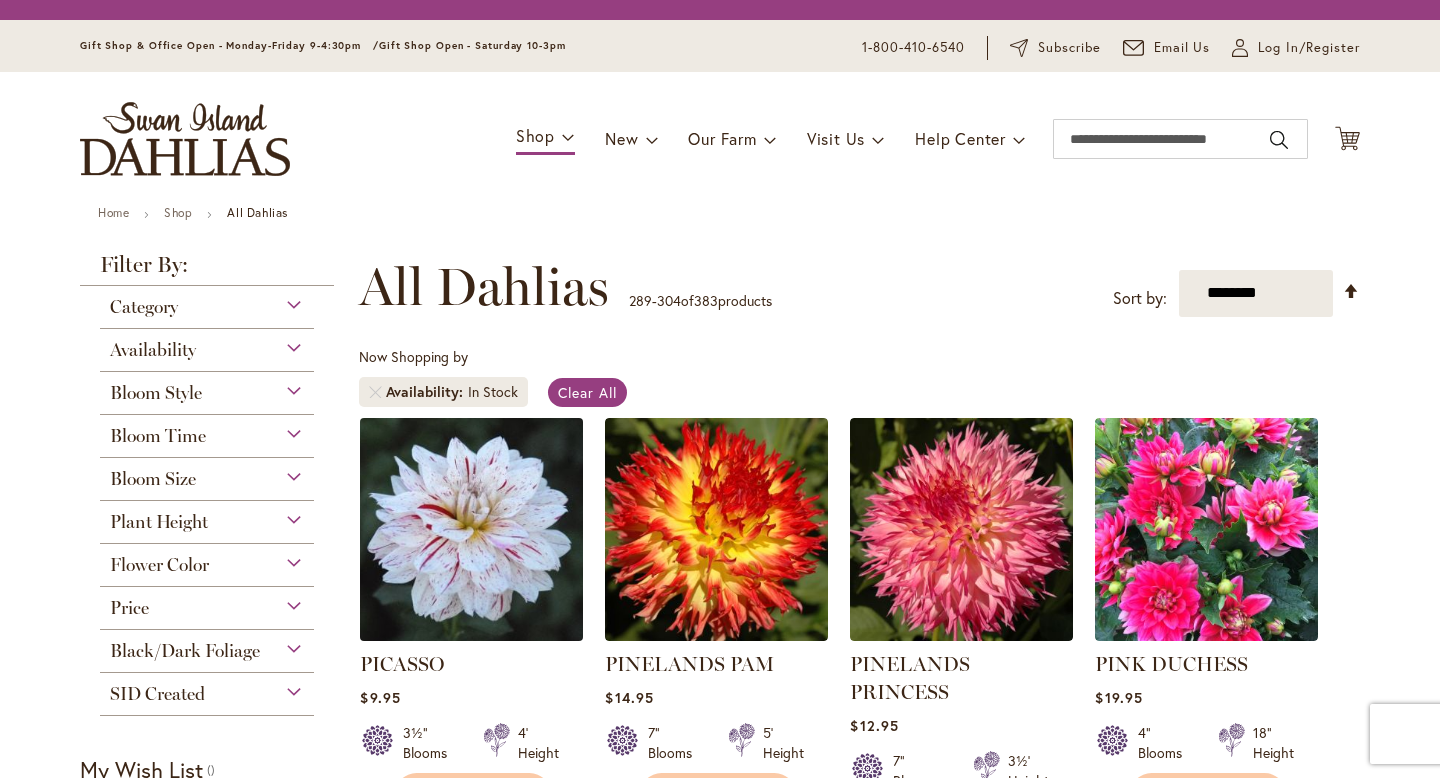 scroll, scrollTop: 0, scrollLeft: 0, axis: both 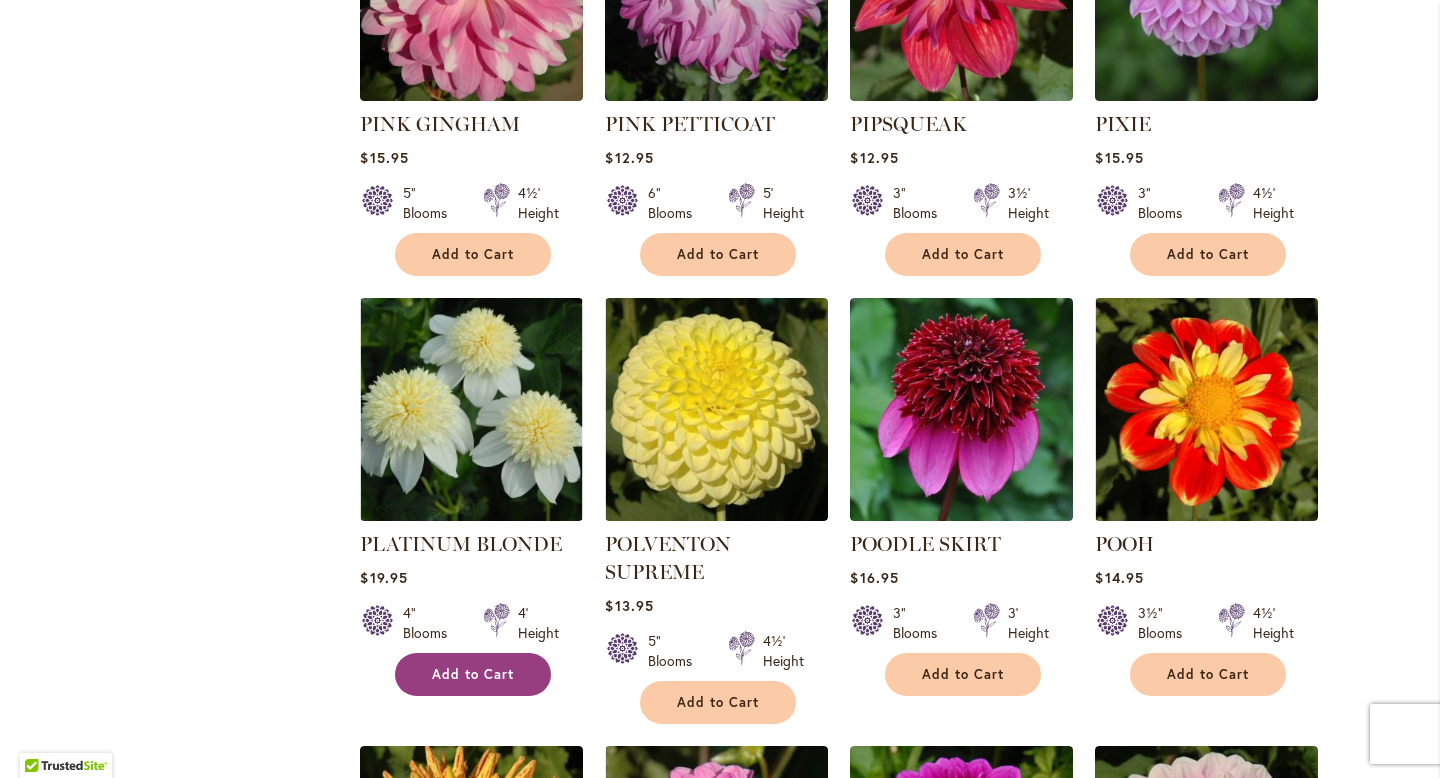 type on "**********" 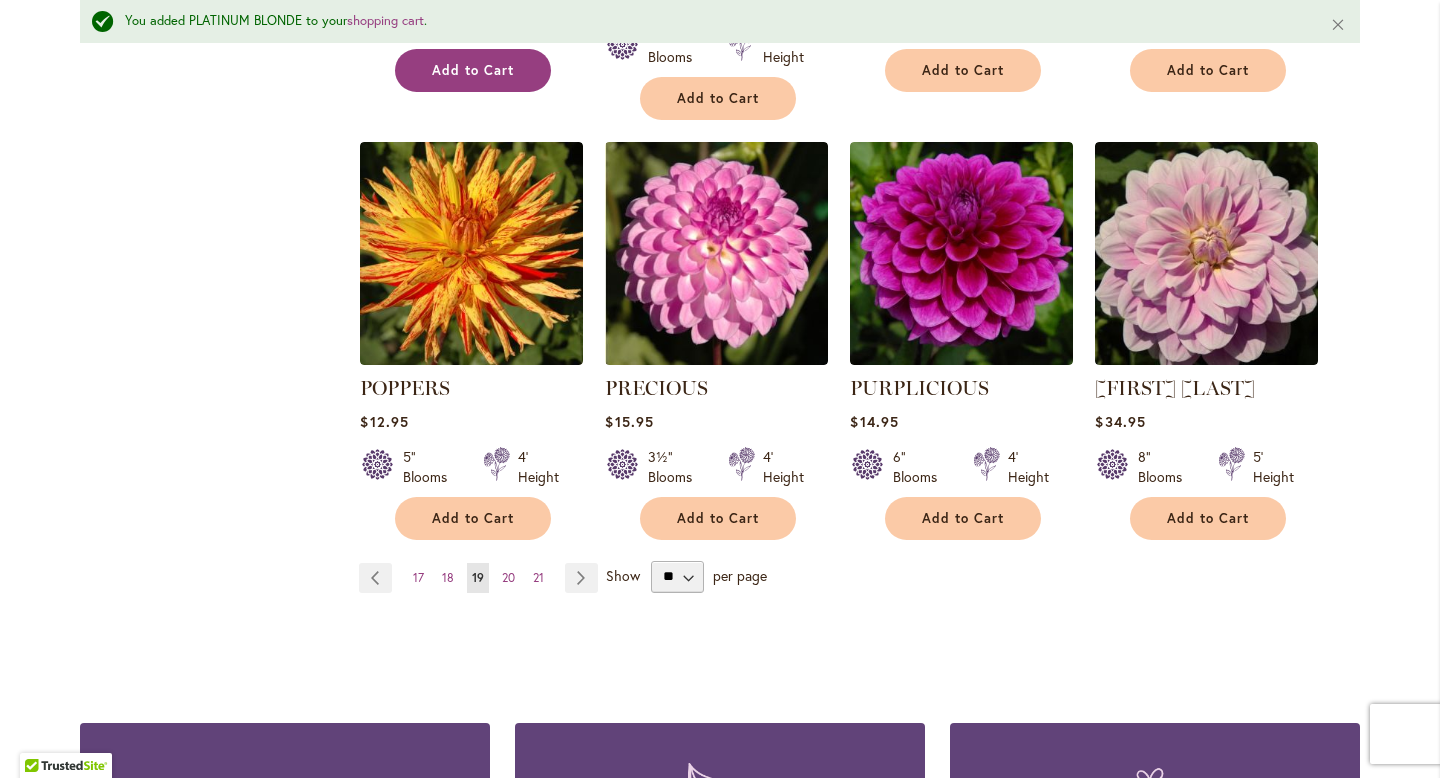 scroll, scrollTop: 1714, scrollLeft: 0, axis: vertical 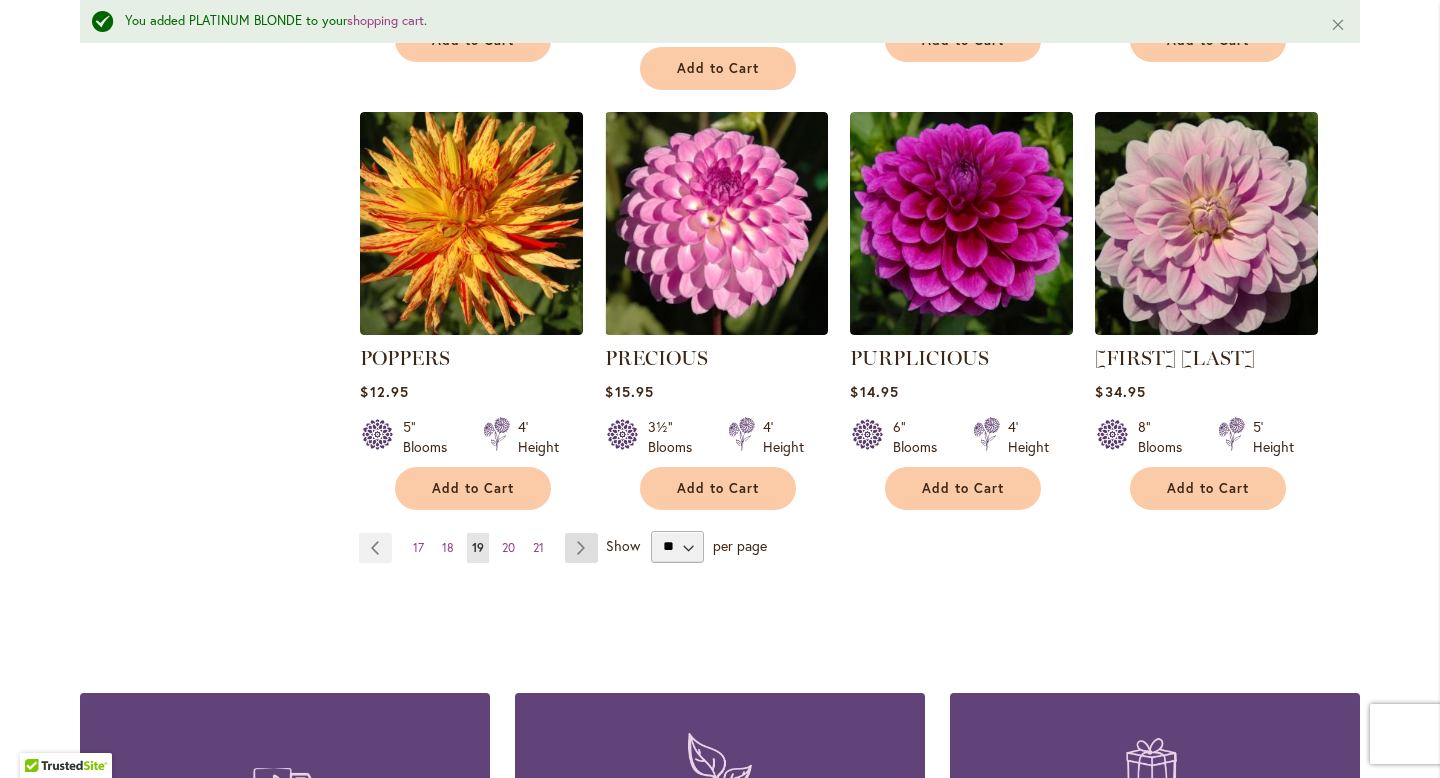 click on "Page
Next" at bounding box center [581, 548] 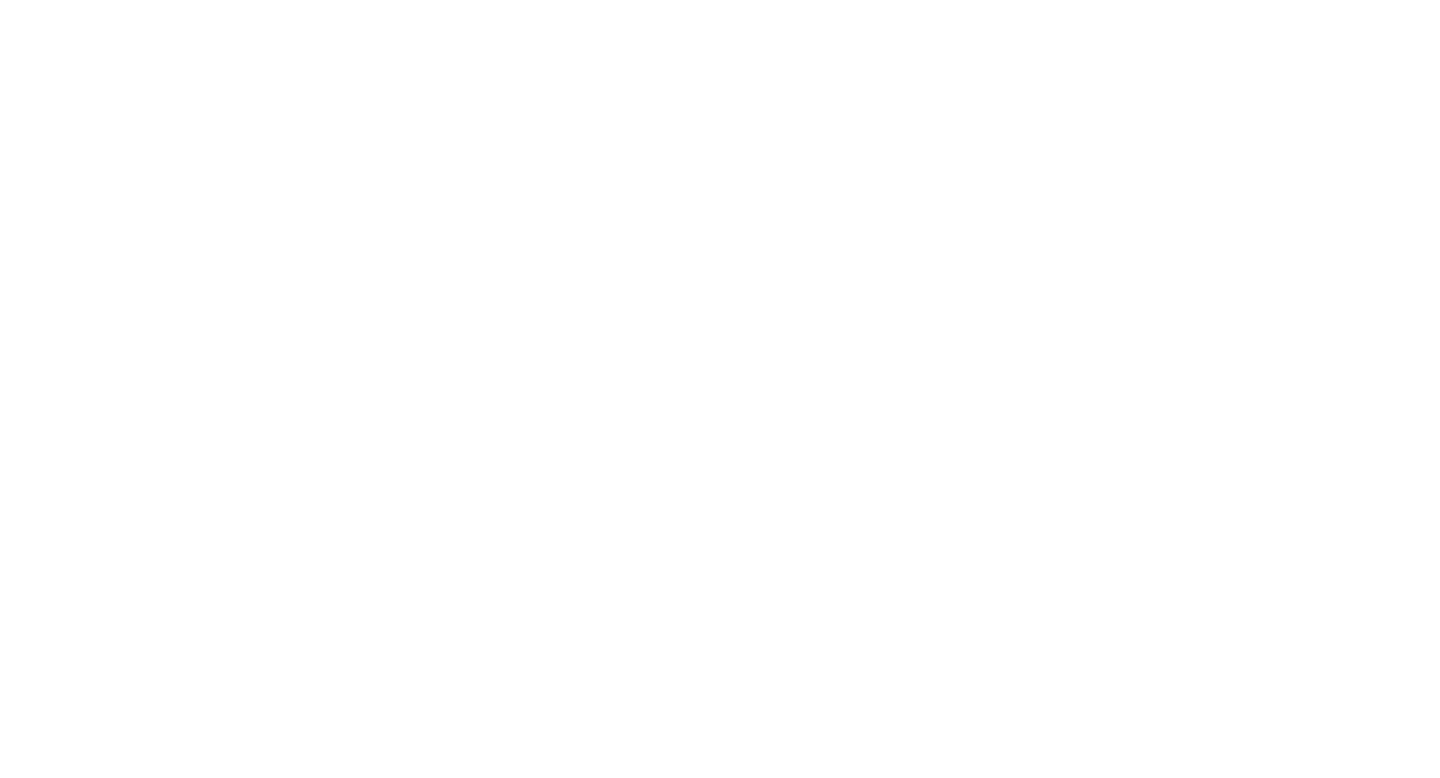 scroll, scrollTop: 0, scrollLeft: 0, axis: both 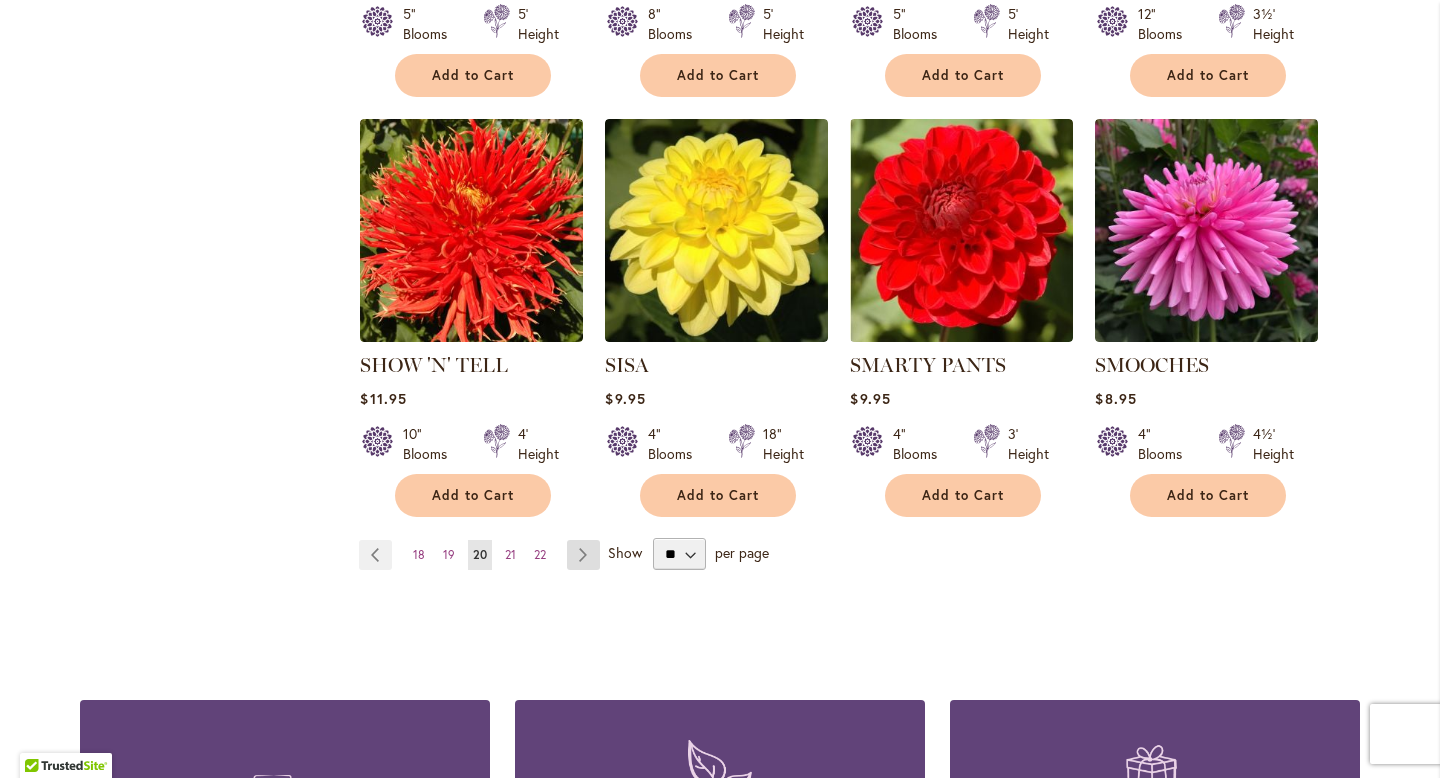 type on "**********" 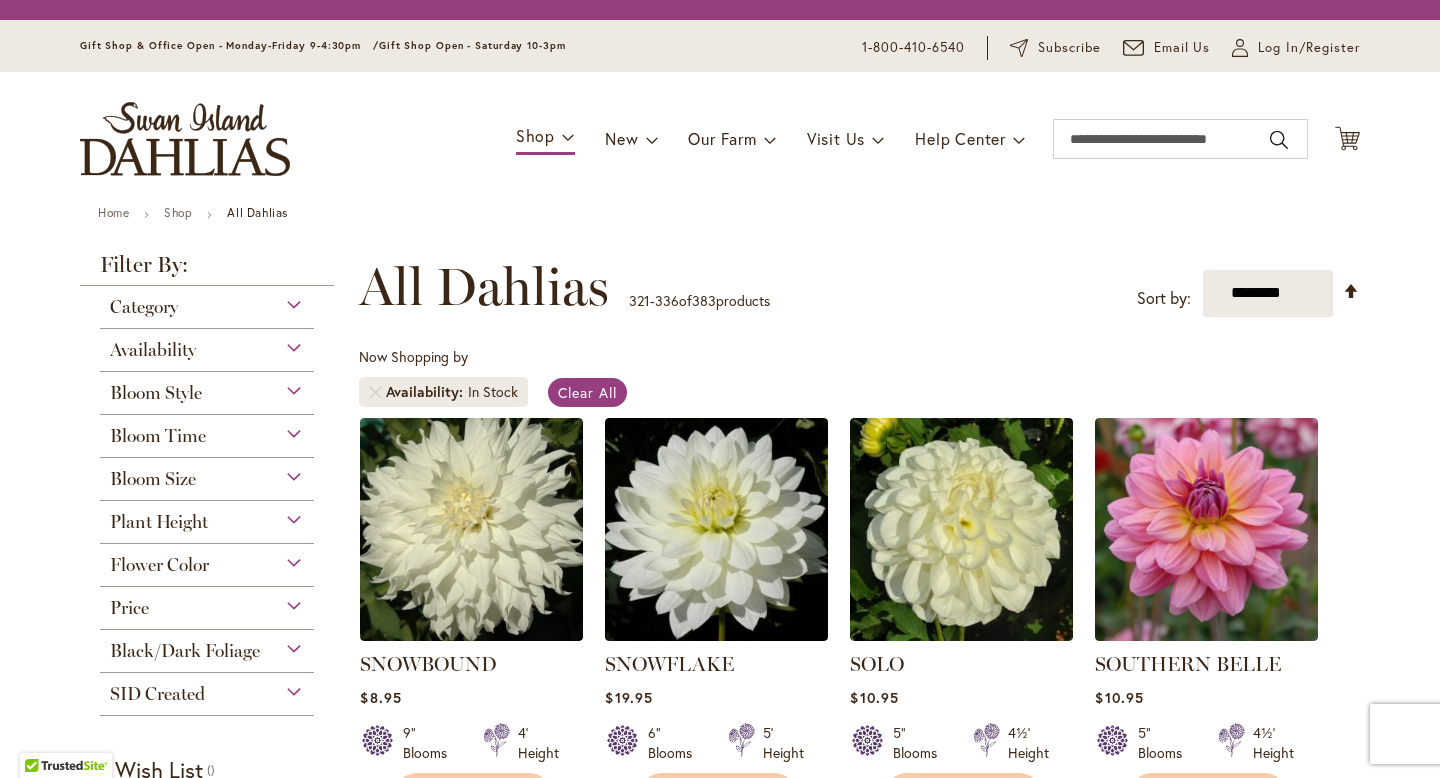 scroll, scrollTop: 0, scrollLeft: 0, axis: both 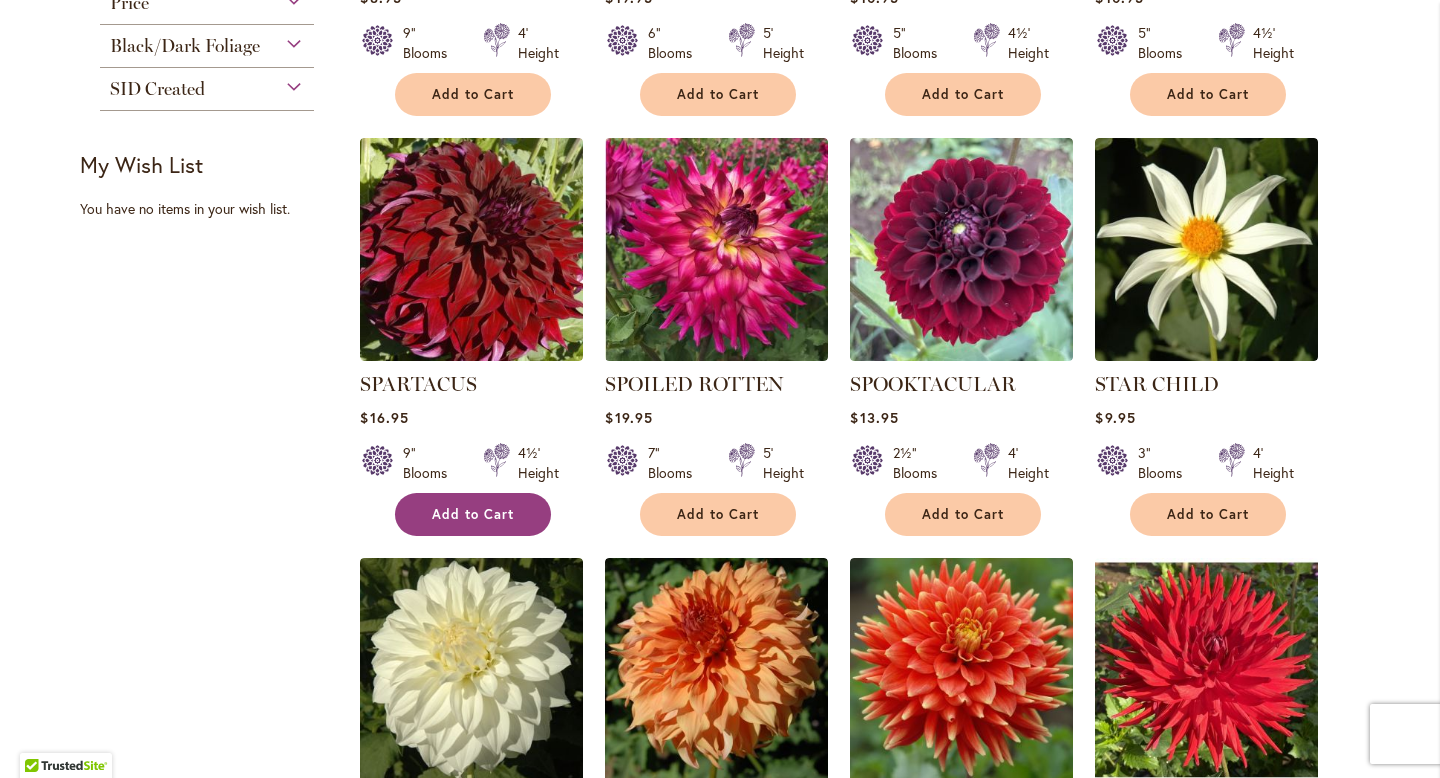 type on "**********" 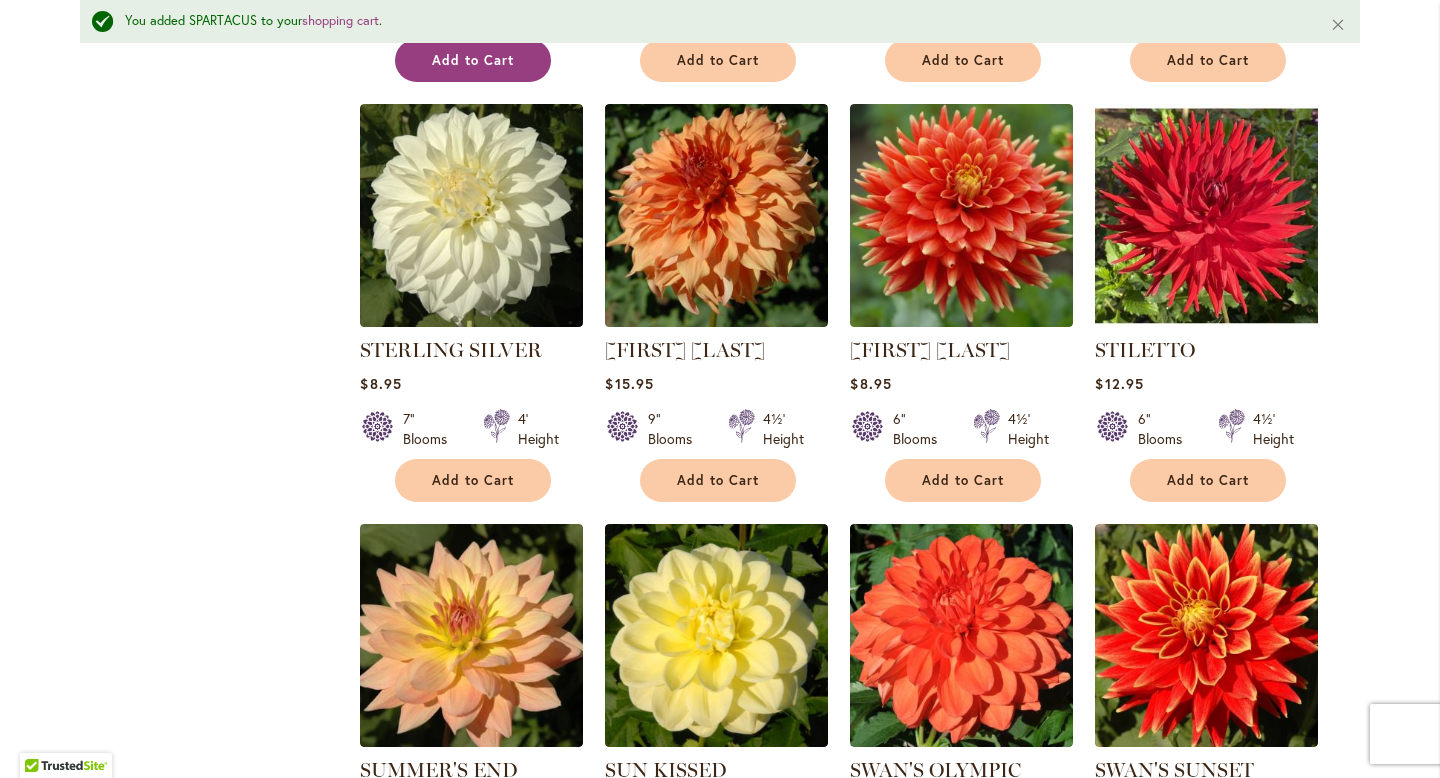 scroll, scrollTop: 1256, scrollLeft: 0, axis: vertical 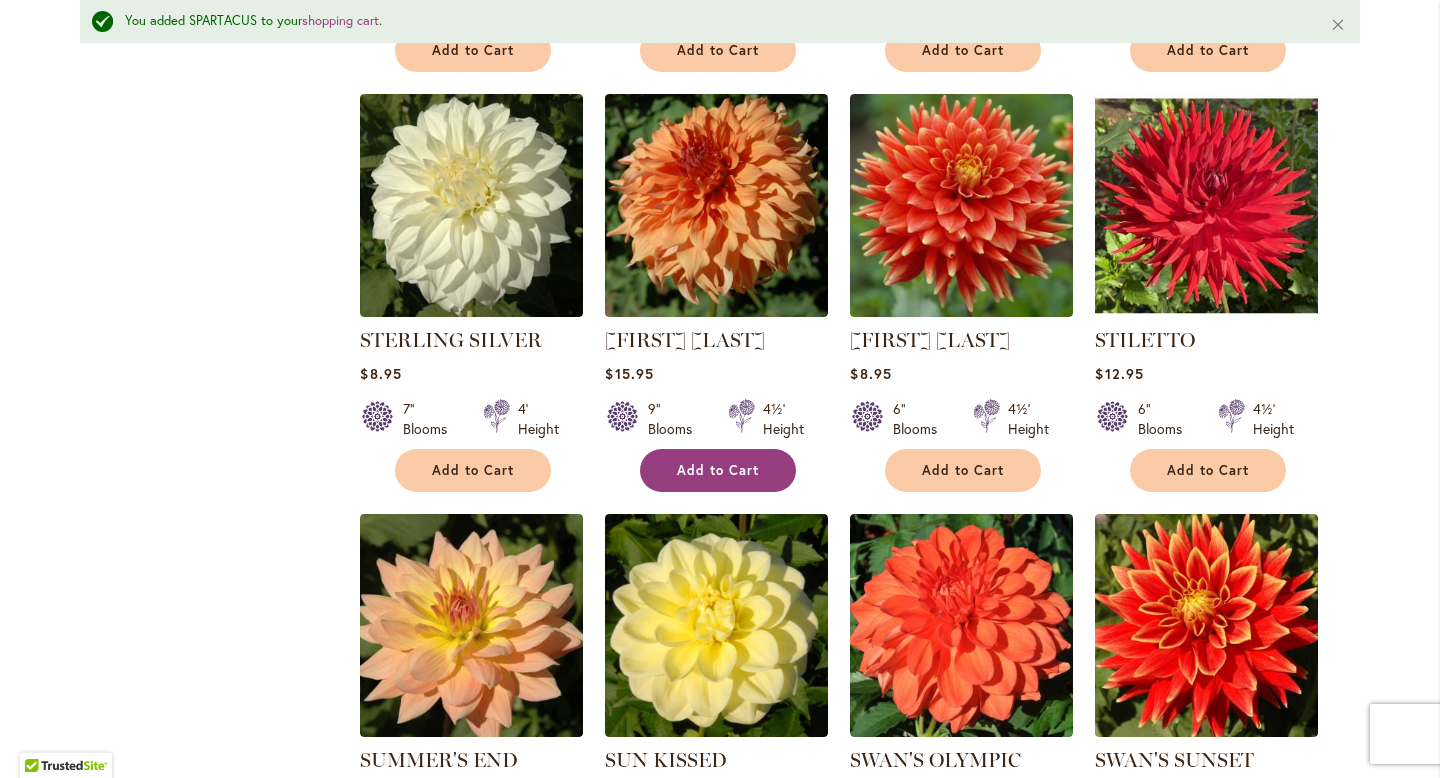 click on "Add to Cart" at bounding box center [718, 470] 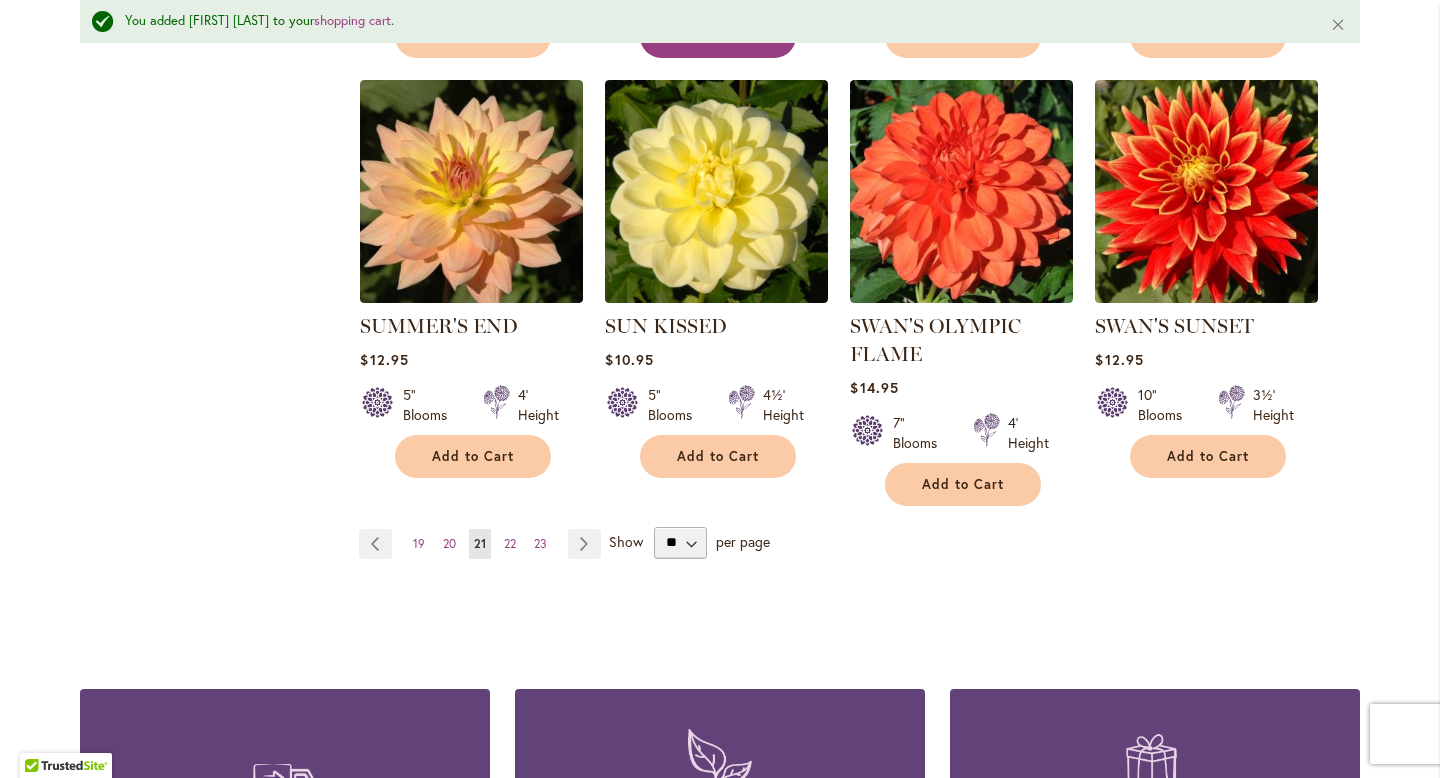 scroll, scrollTop: 1692, scrollLeft: 0, axis: vertical 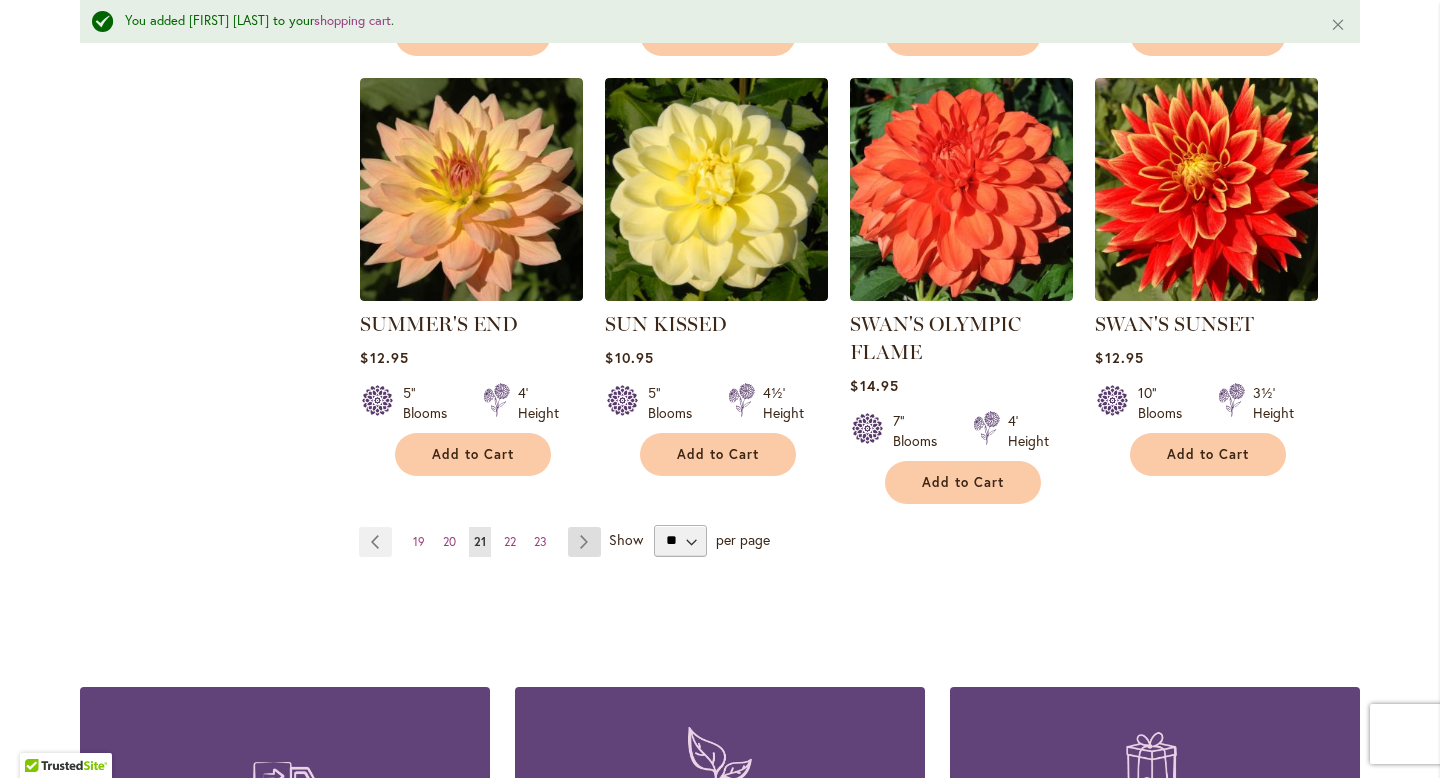 click on "Page
Next" at bounding box center [584, 542] 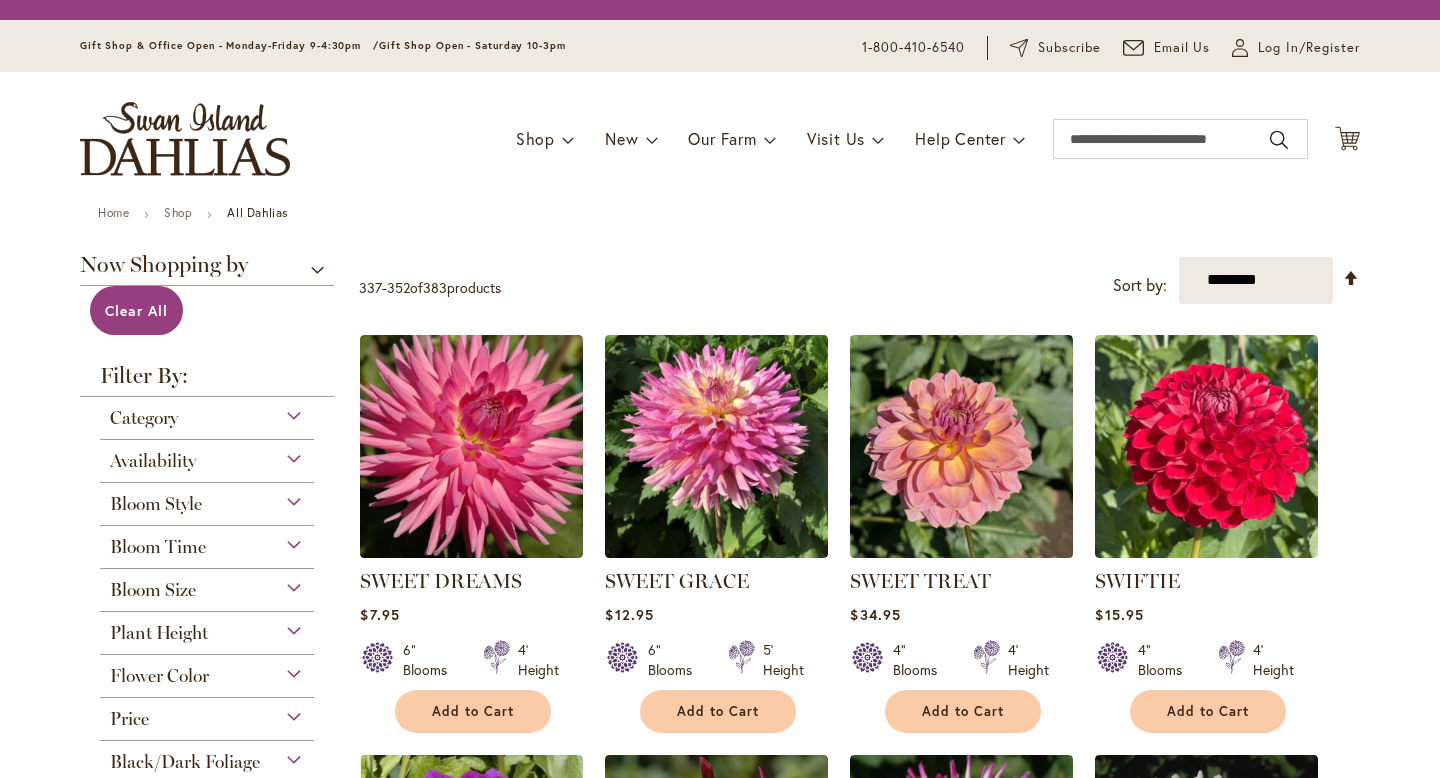 scroll, scrollTop: 0, scrollLeft: 0, axis: both 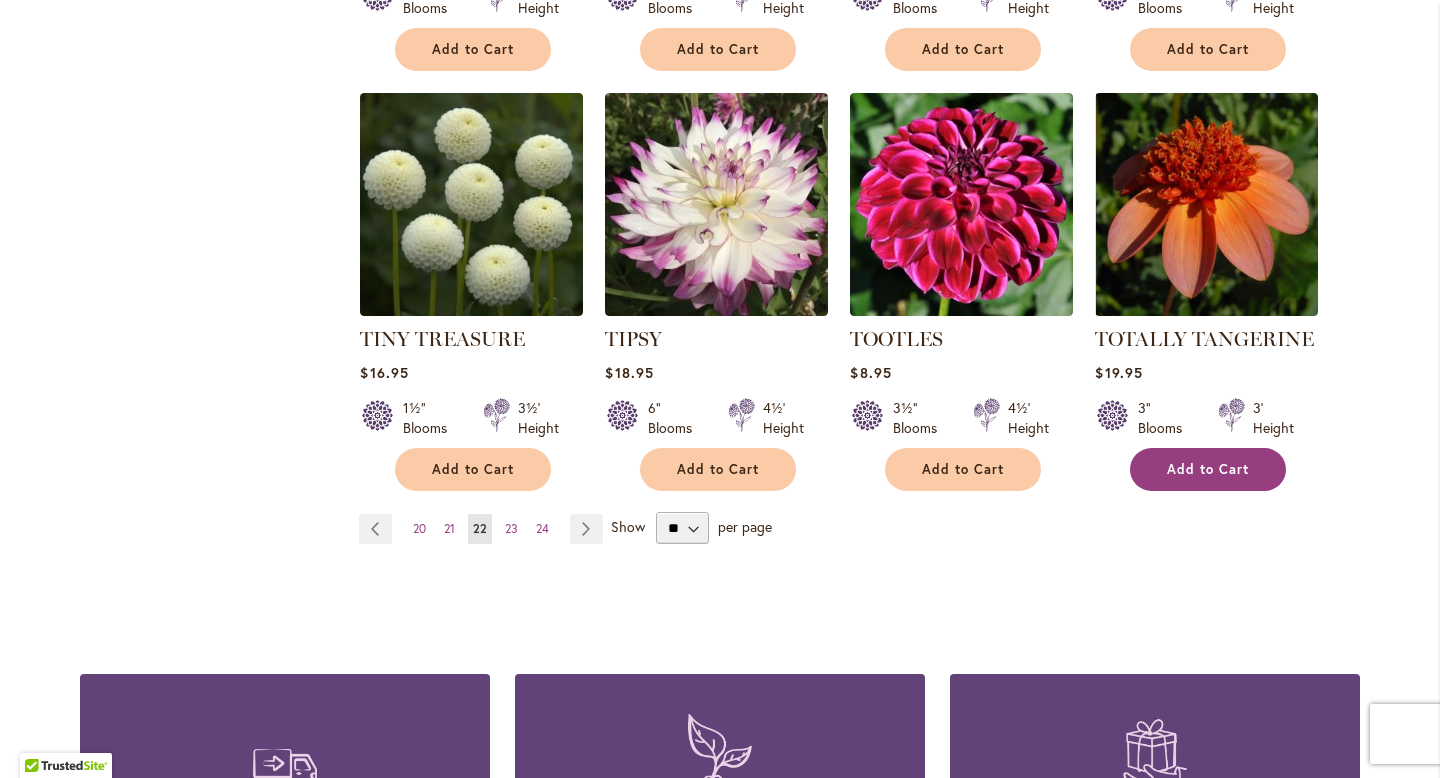type on "**********" 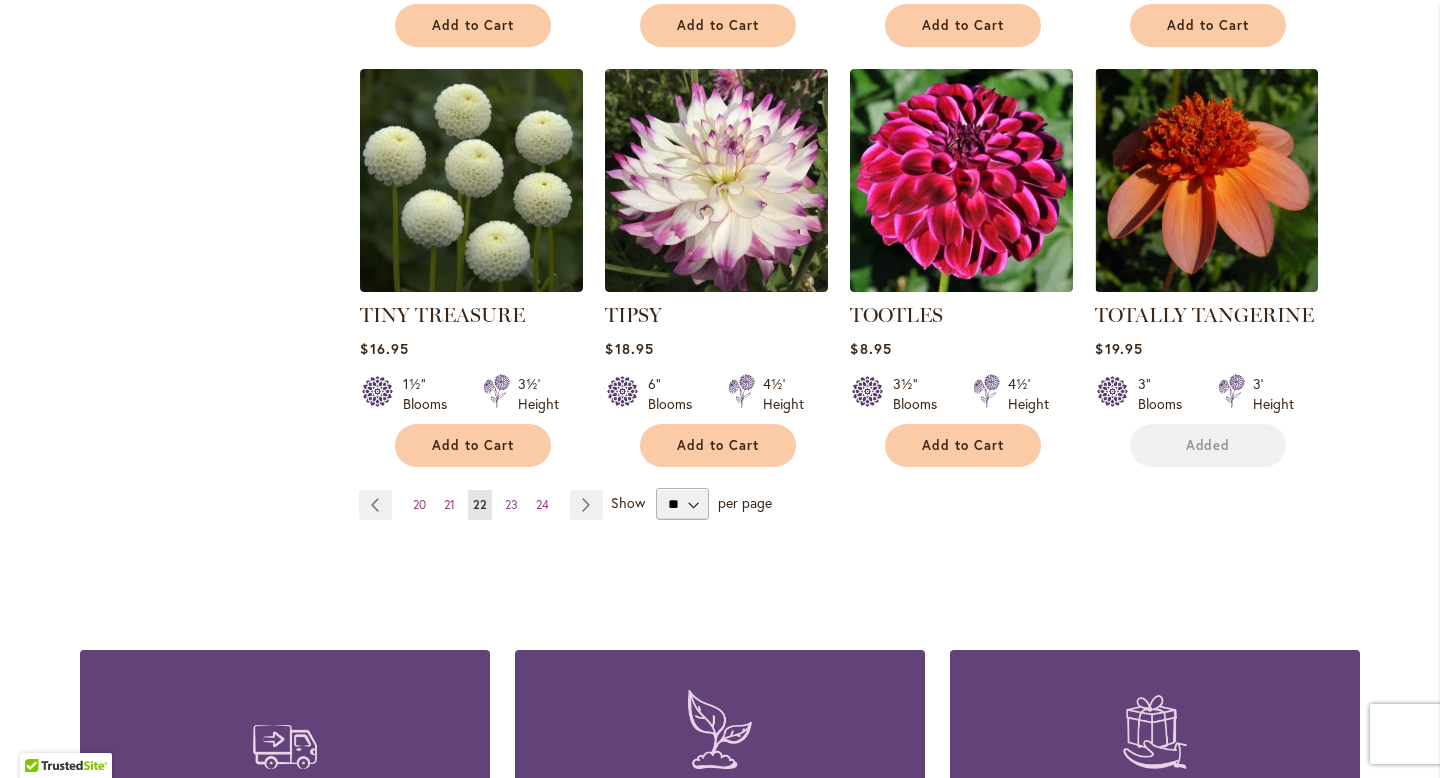scroll, scrollTop: 1703, scrollLeft: 0, axis: vertical 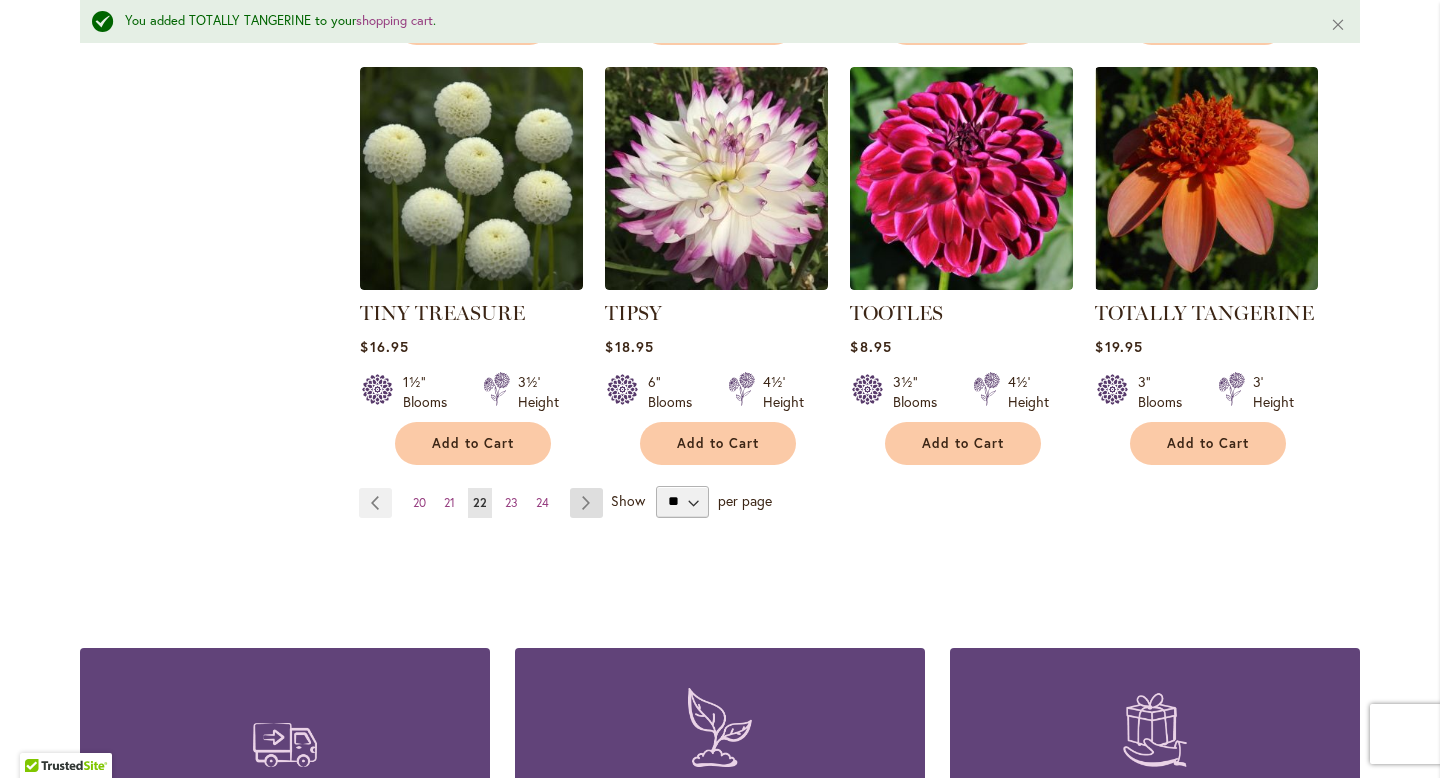 click on "Page
Next" at bounding box center (586, 503) 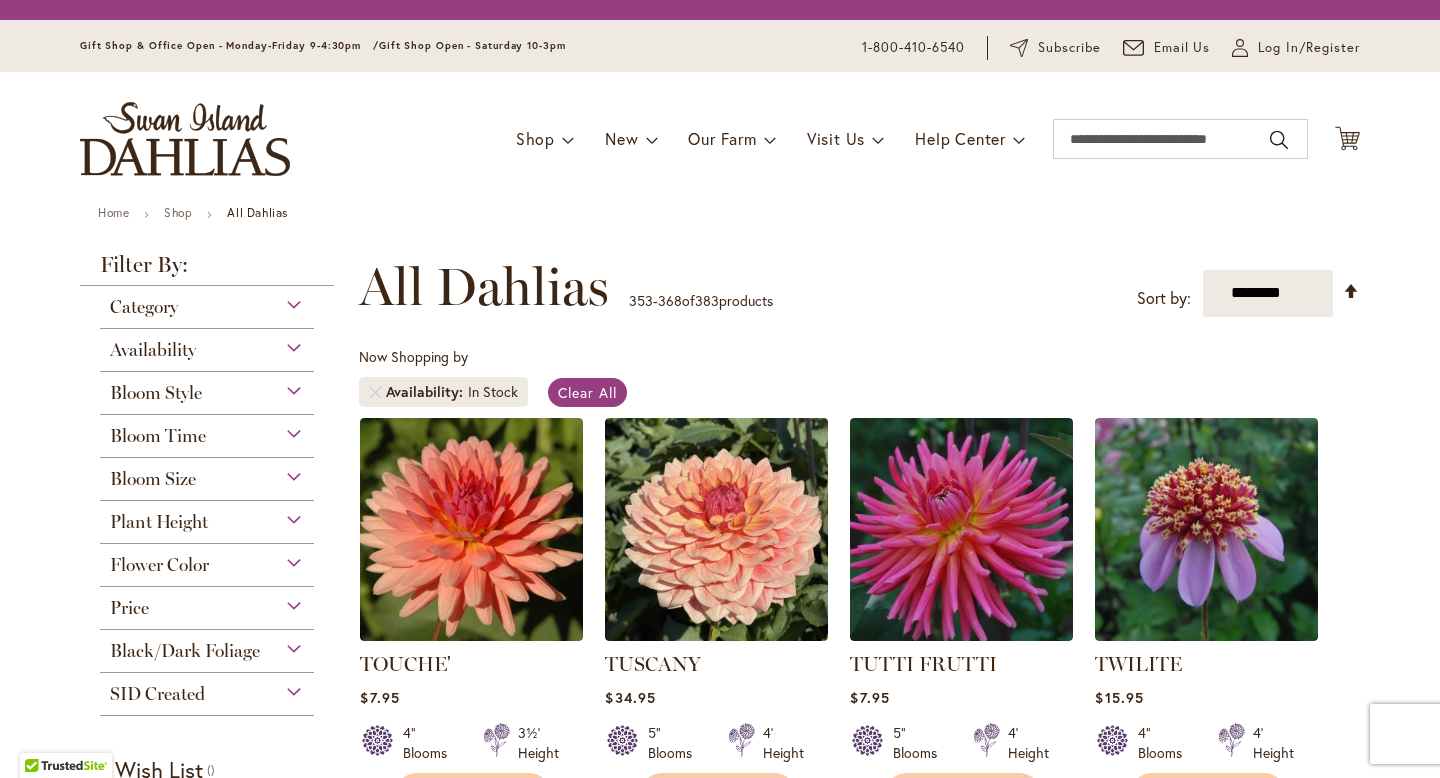 scroll, scrollTop: 0, scrollLeft: 0, axis: both 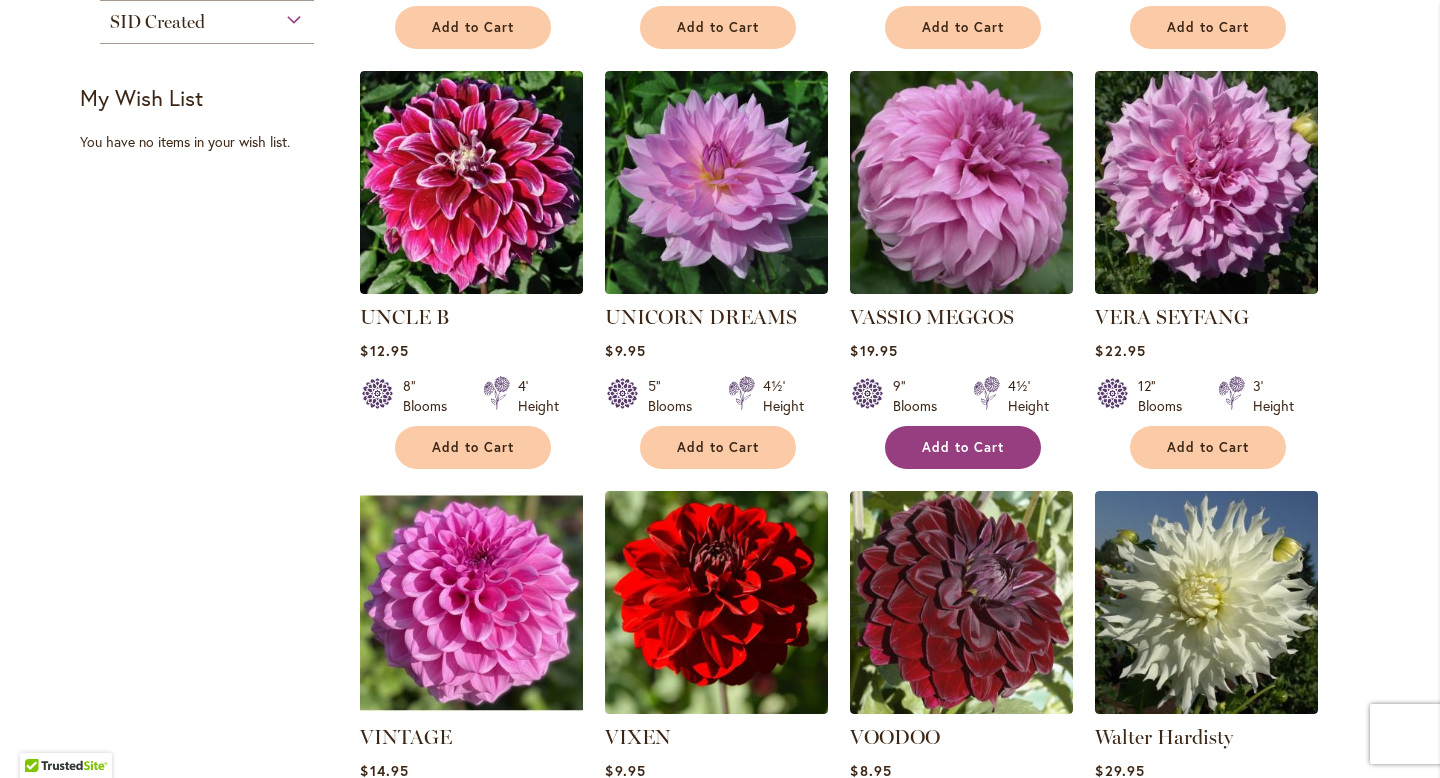 type on "**********" 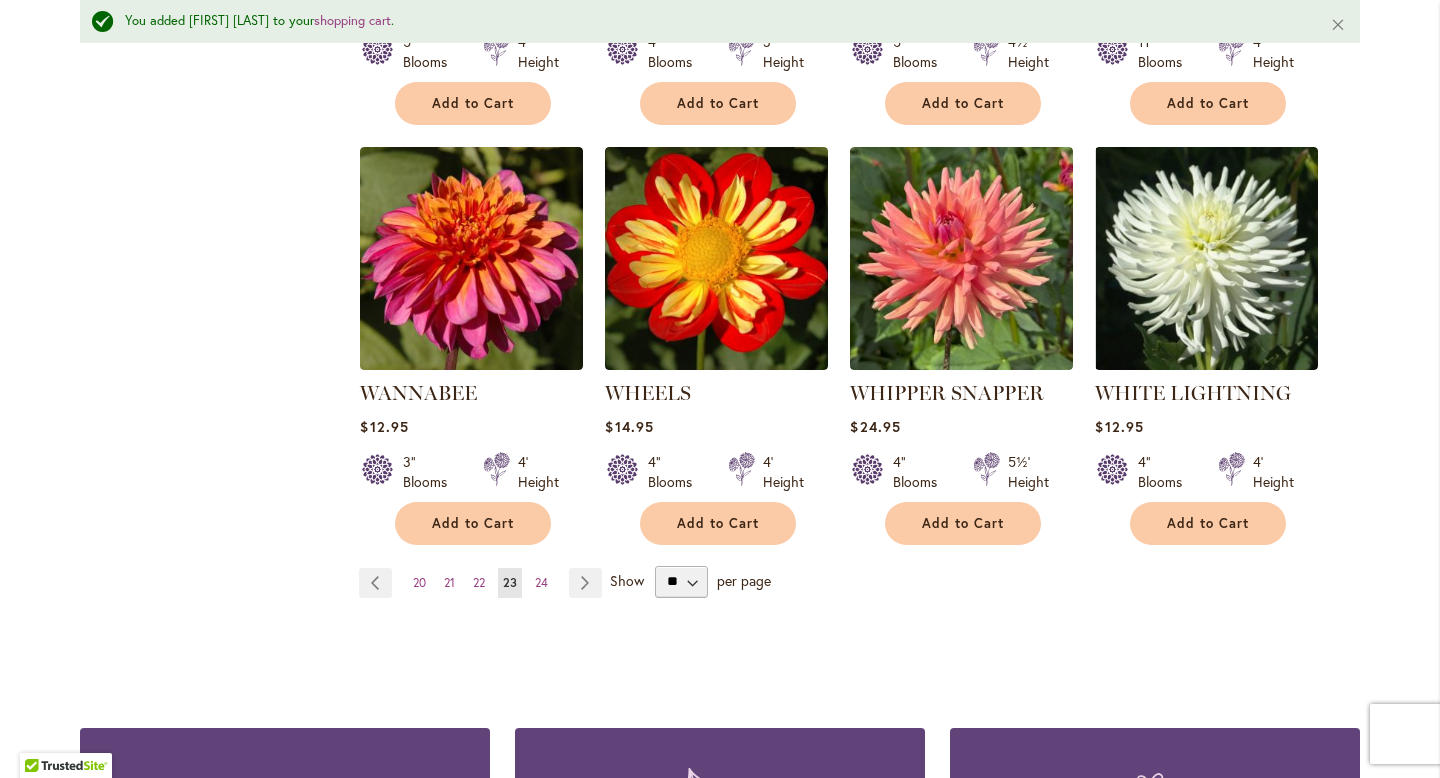 scroll, scrollTop: 1624, scrollLeft: 0, axis: vertical 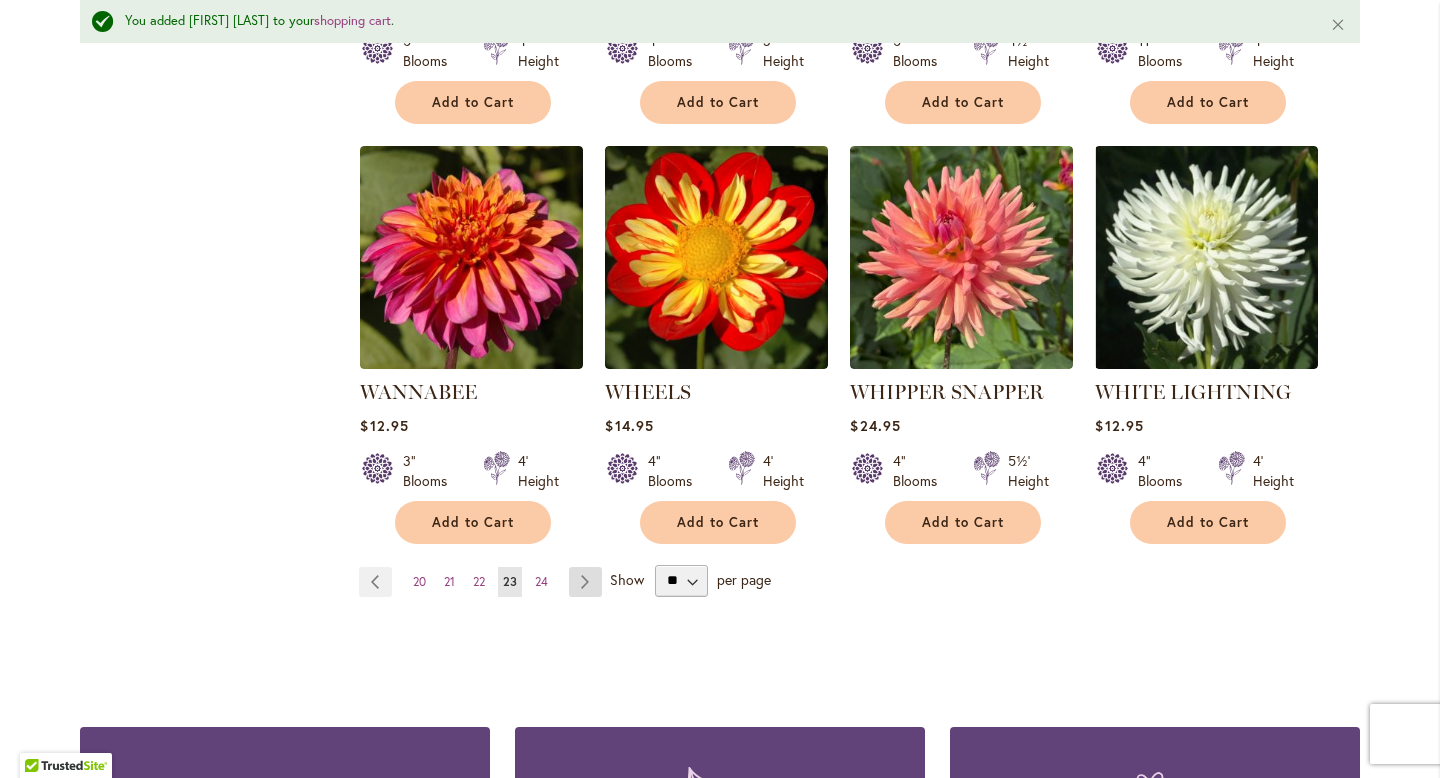 click on "Page
Next" at bounding box center [585, 582] 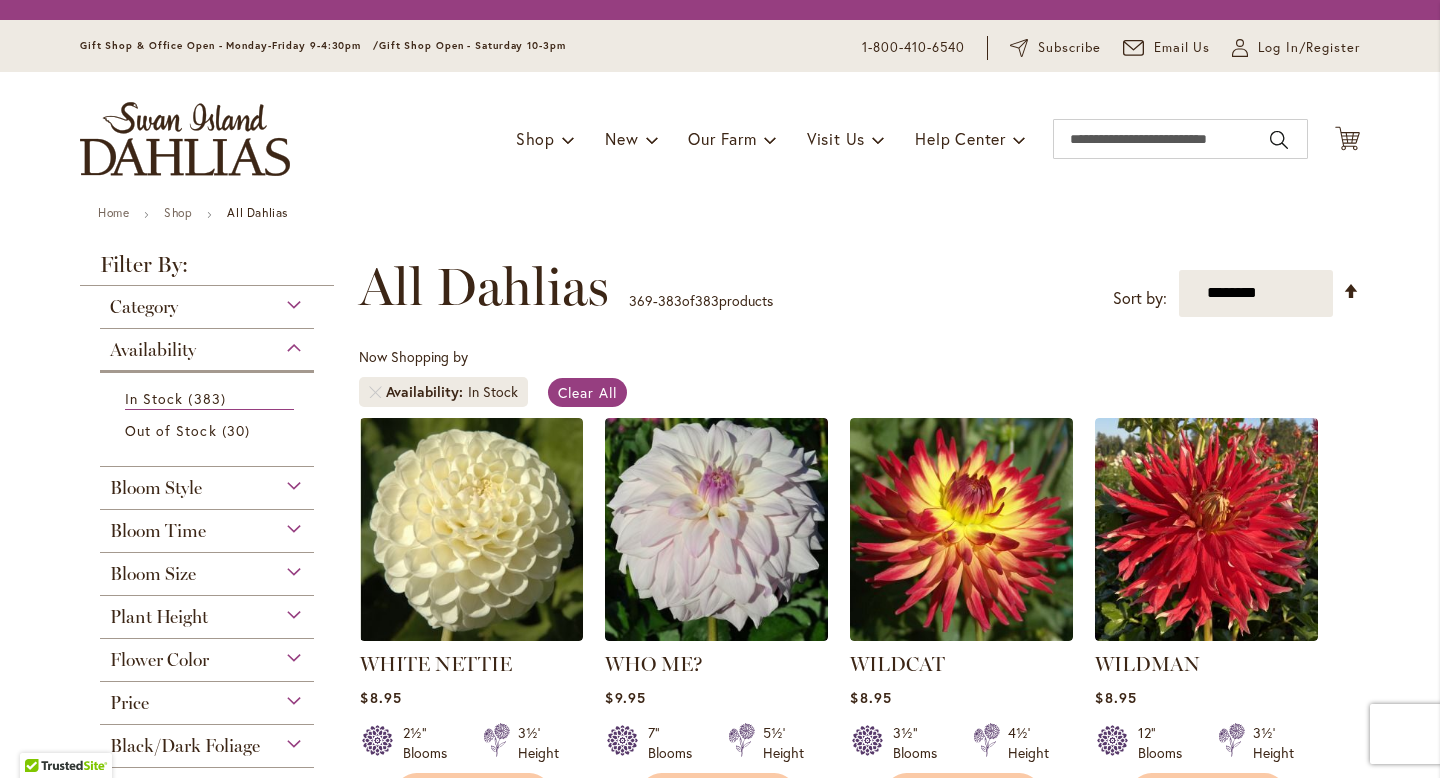 scroll, scrollTop: 0, scrollLeft: 0, axis: both 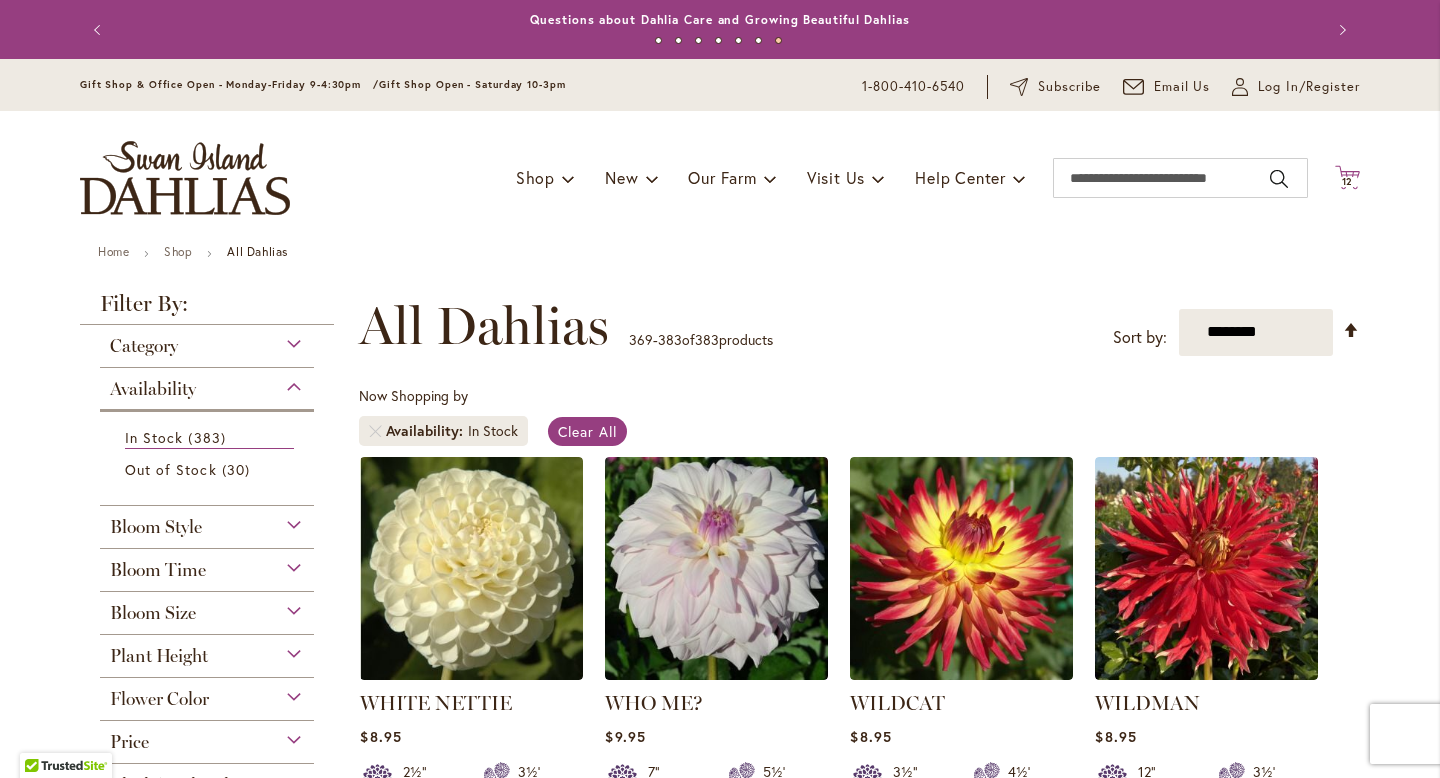 type on "**********" 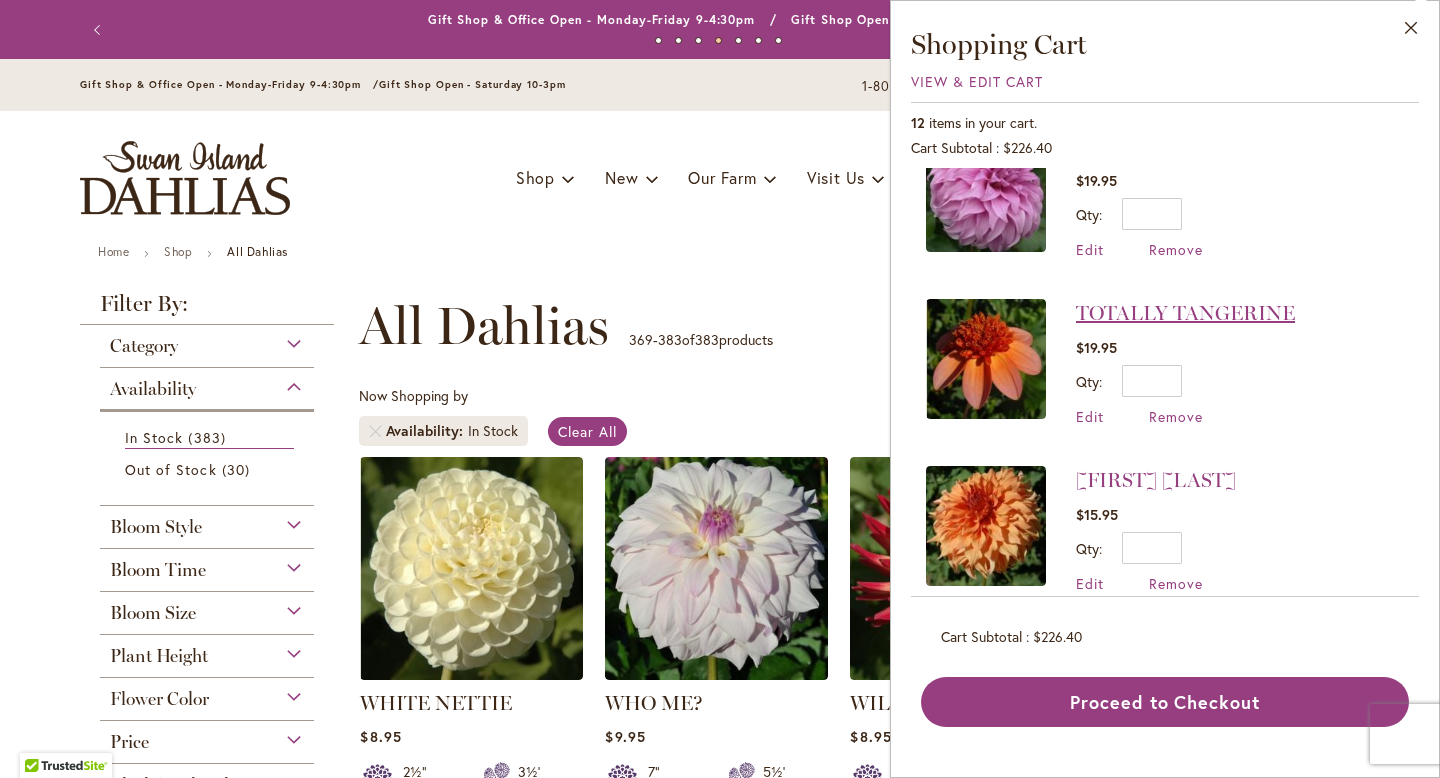scroll, scrollTop: 53, scrollLeft: 0, axis: vertical 